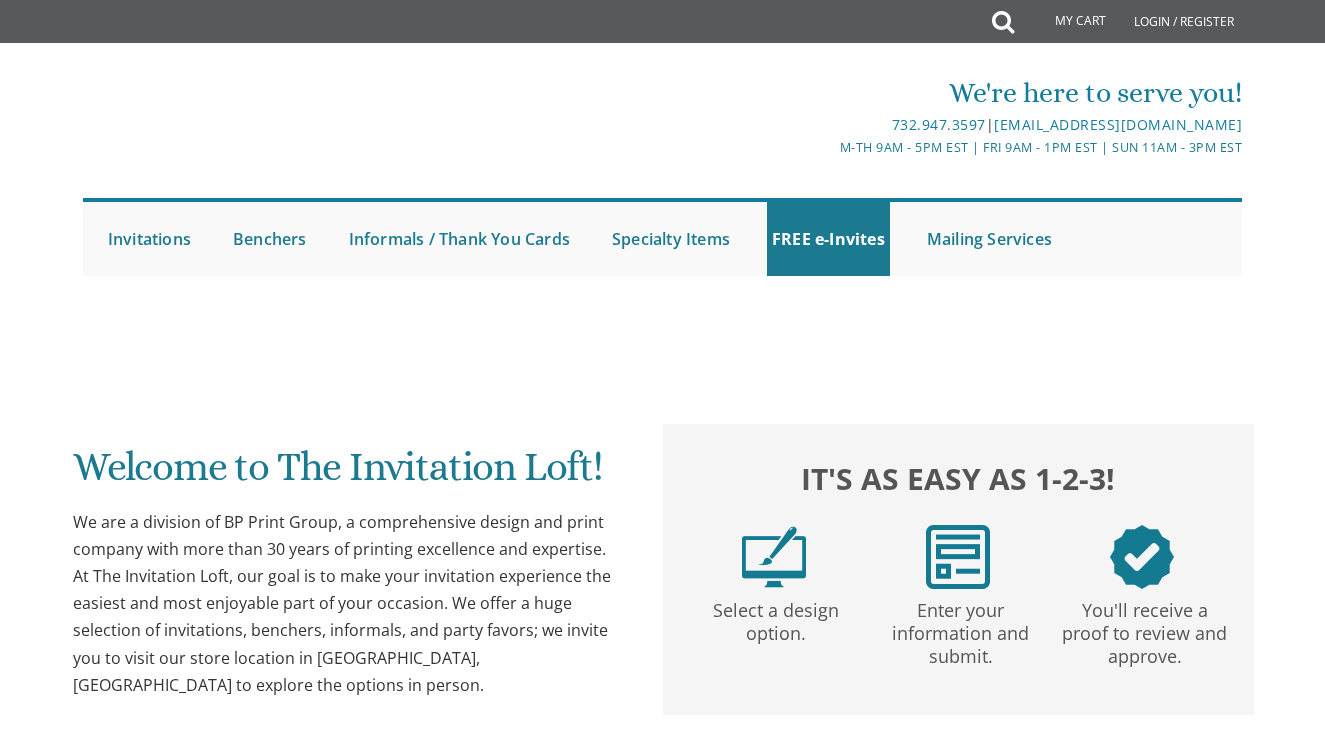 scroll, scrollTop: 0, scrollLeft: 0, axis: both 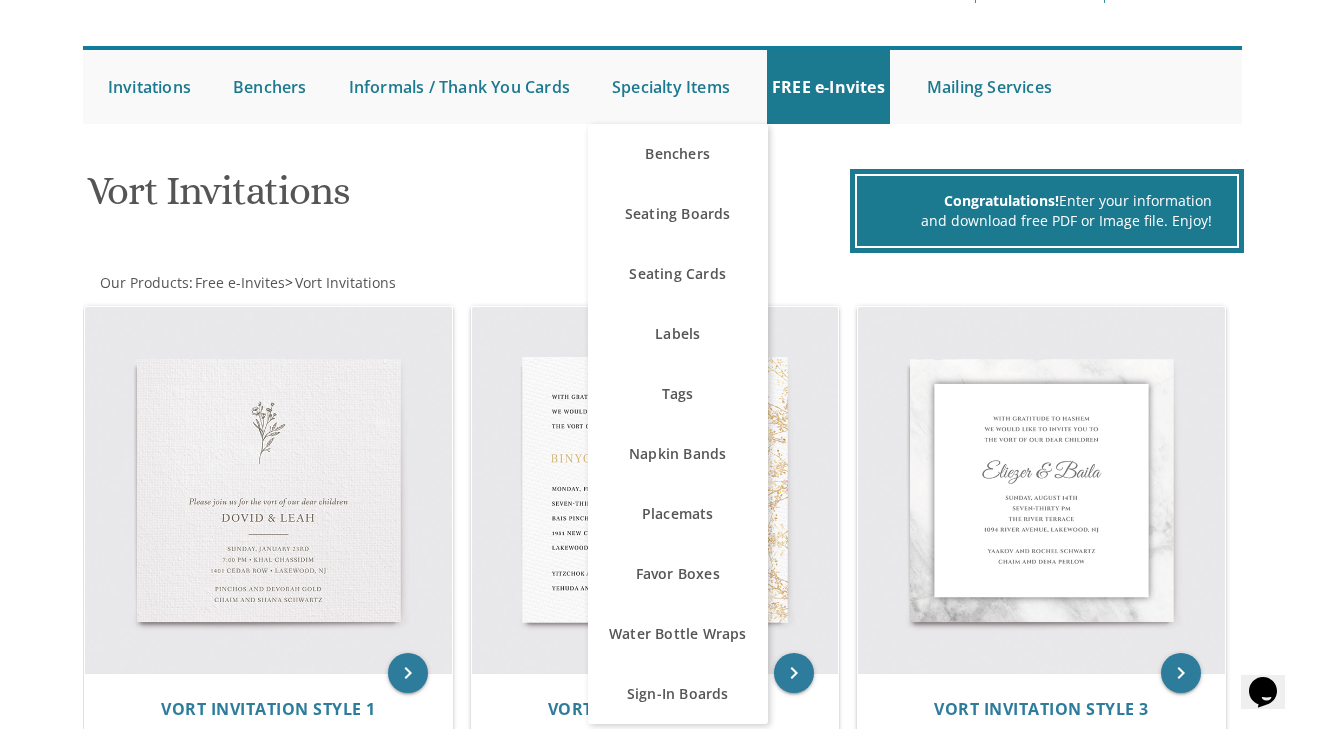 click on "Vort Invitations" at bounding box center [466, 198] 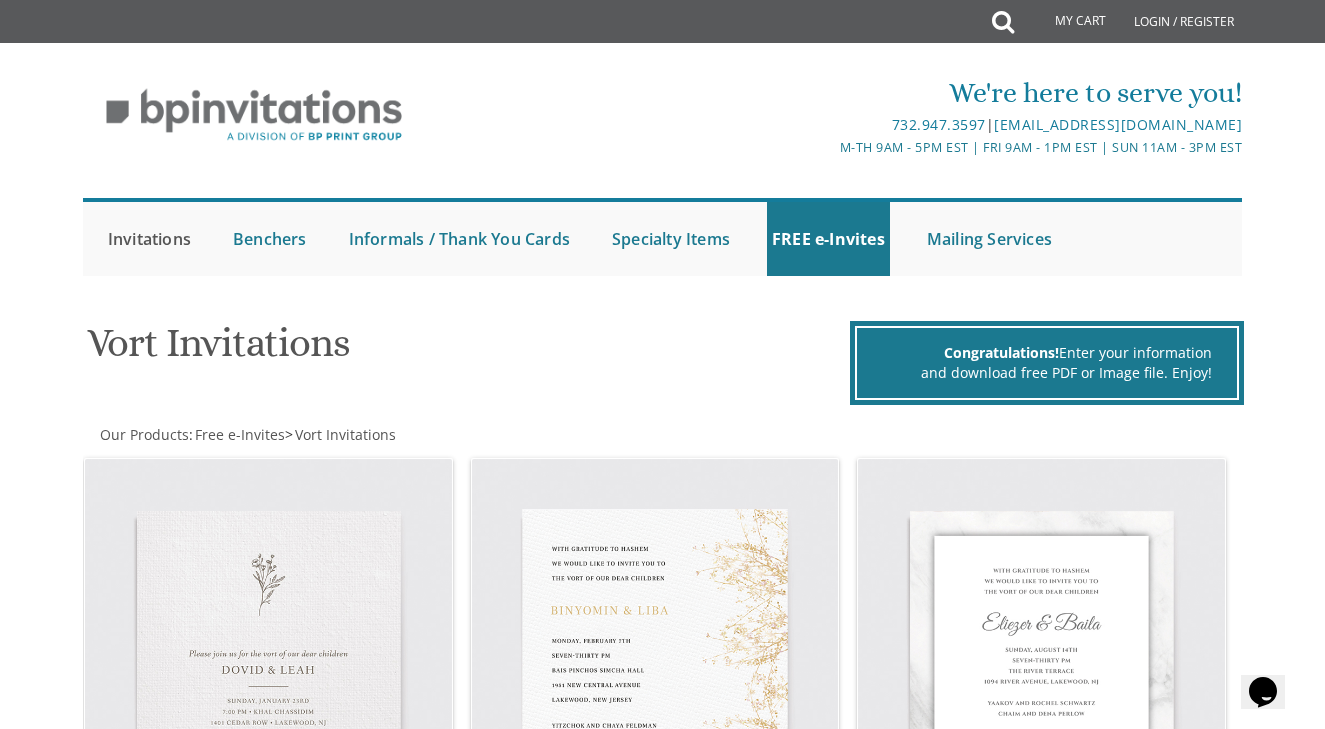 scroll, scrollTop: 0, scrollLeft: 0, axis: both 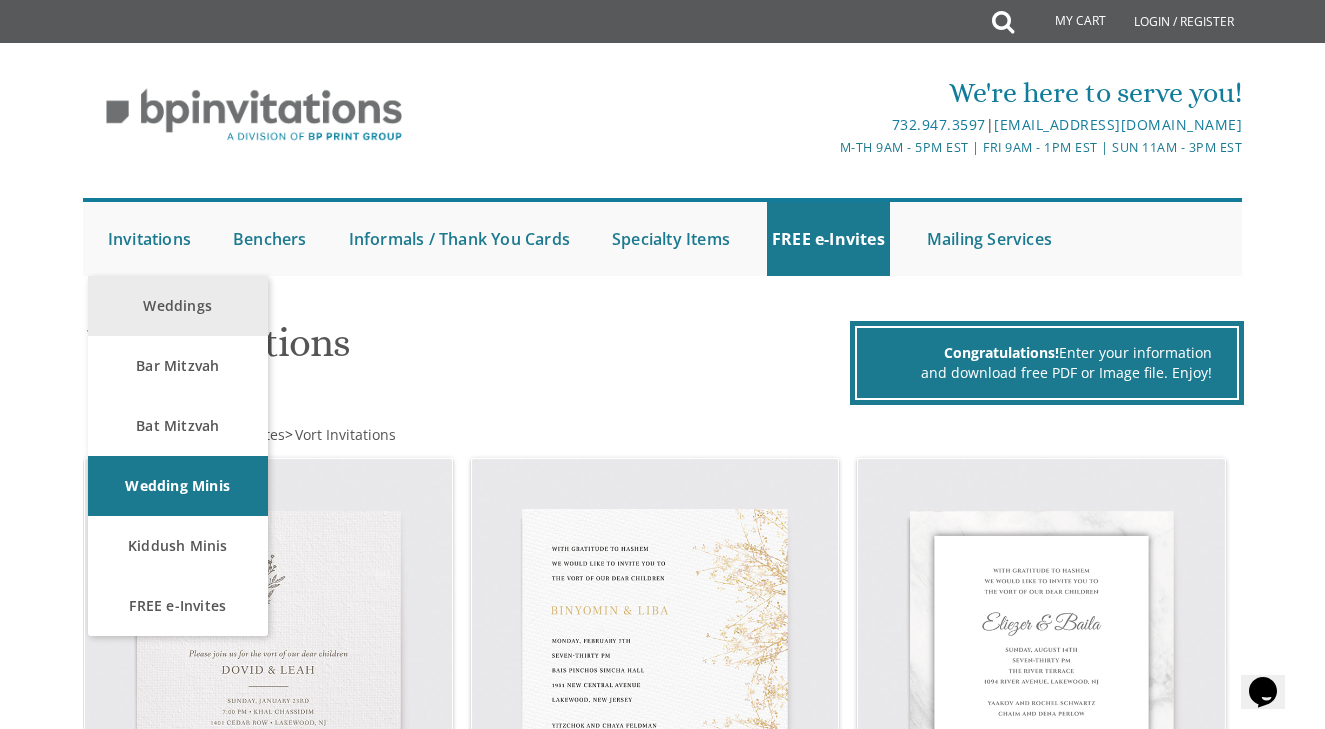 click on "Weddings" at bounding box center (178, 306) 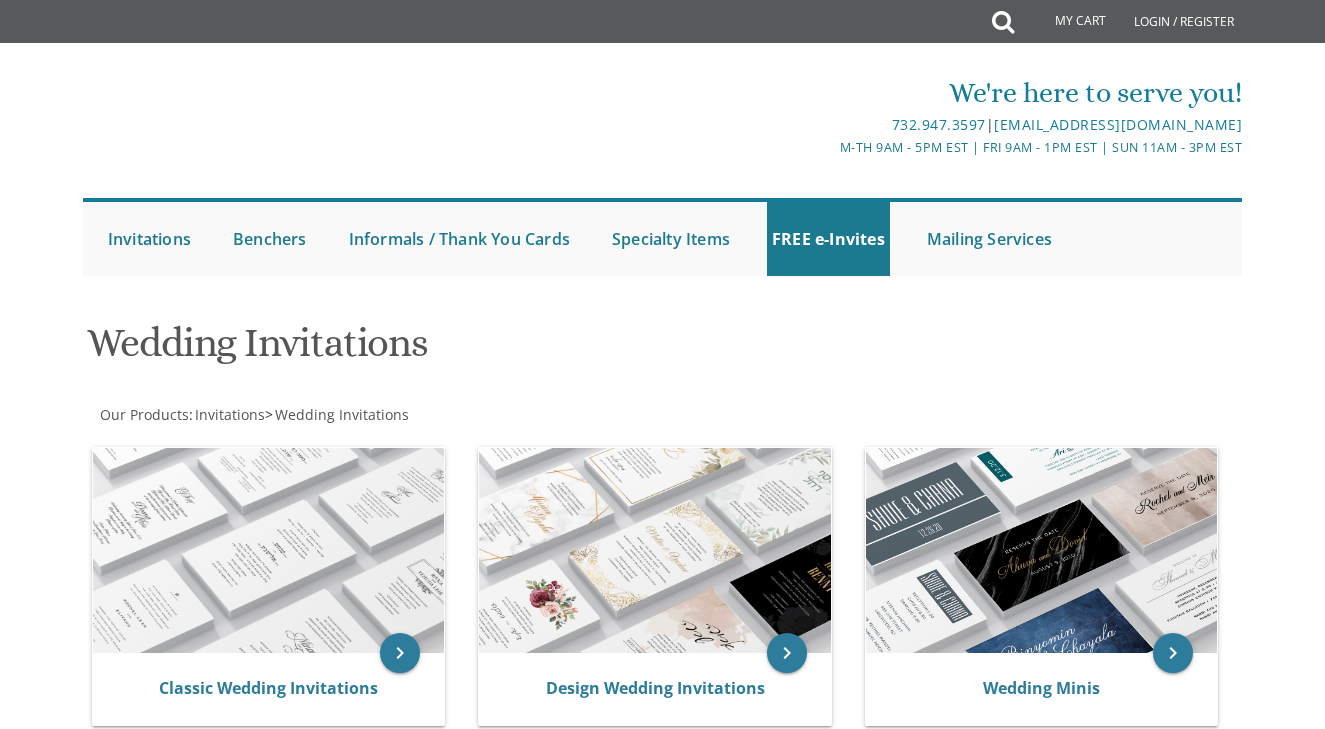 scroll, scrollTop: 0, scrollLeft: 0, axis: both 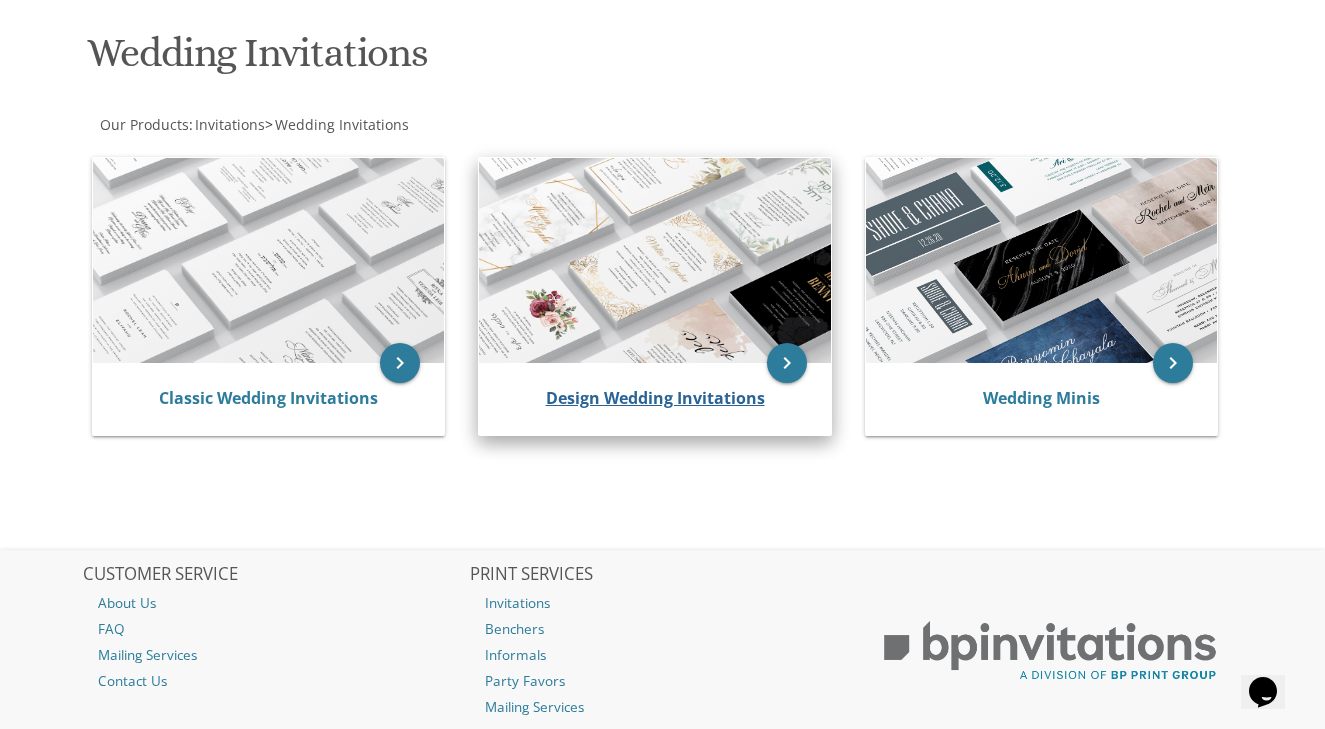 click on "Design Wedding Invitations" at bounding box center (655, 398) 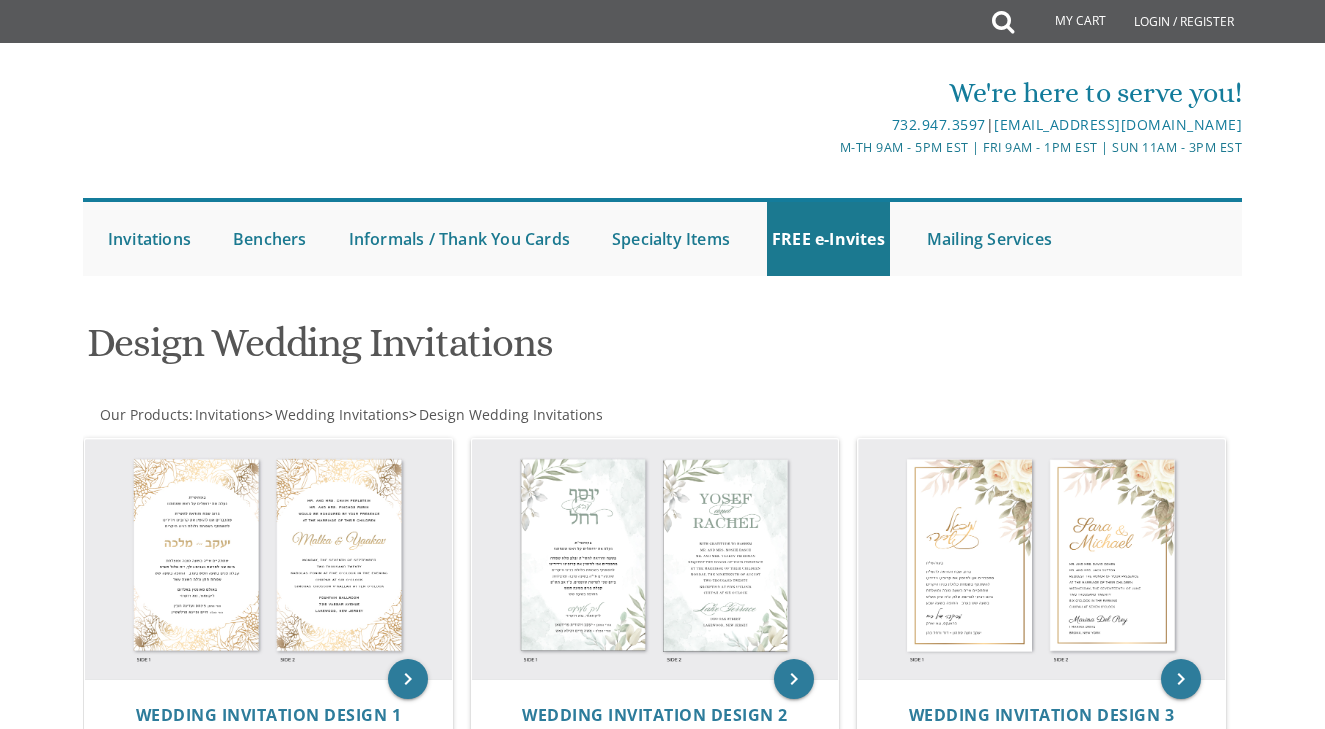 scroll, scrollTop: 0, scrollLeft: 0, axis: both 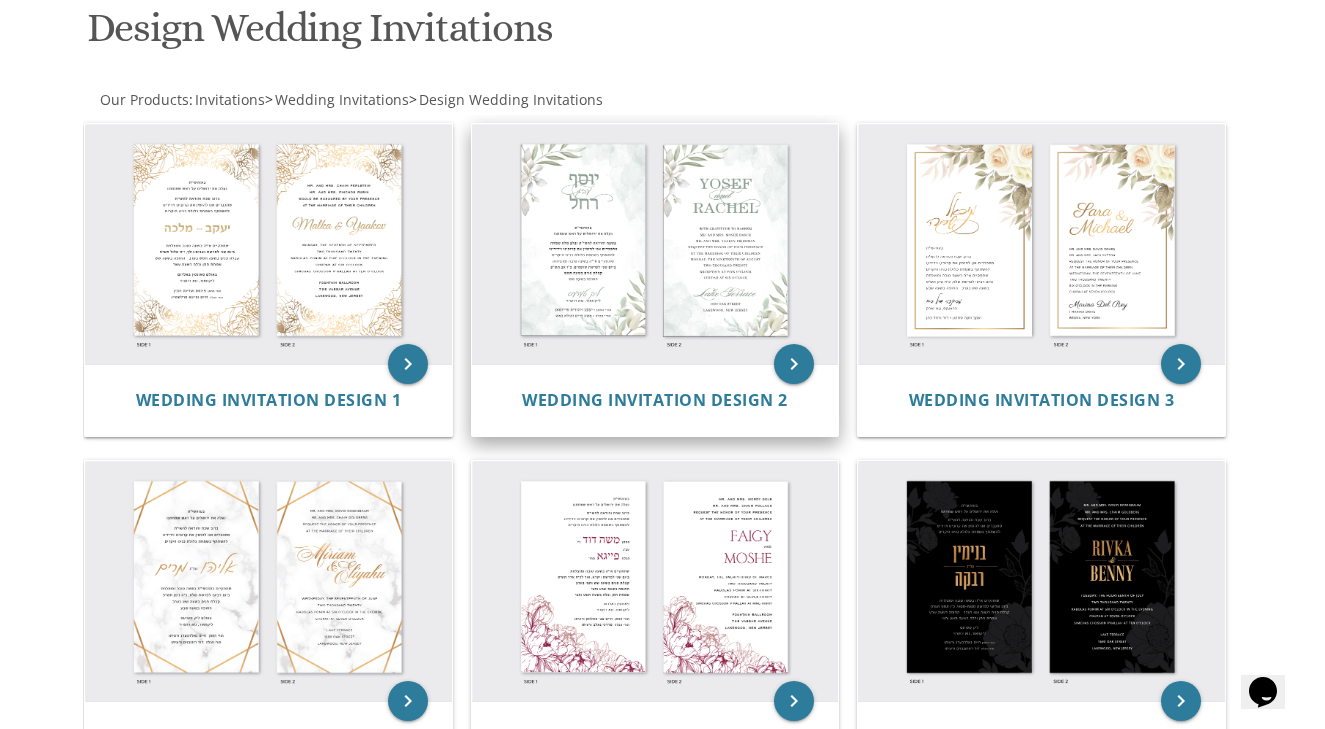 click at bounding box center [655, 244] 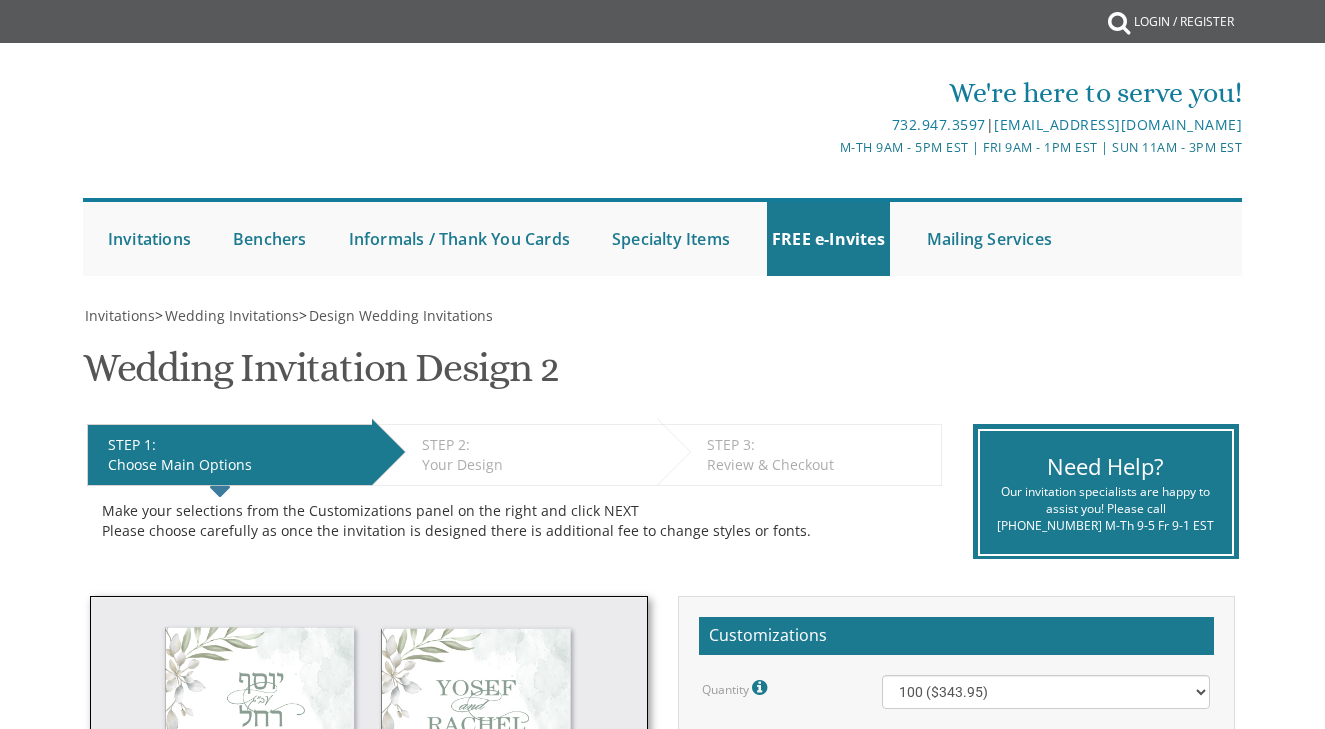 scroll, scrollTop: 0, scrollLeft: 0, axis: both 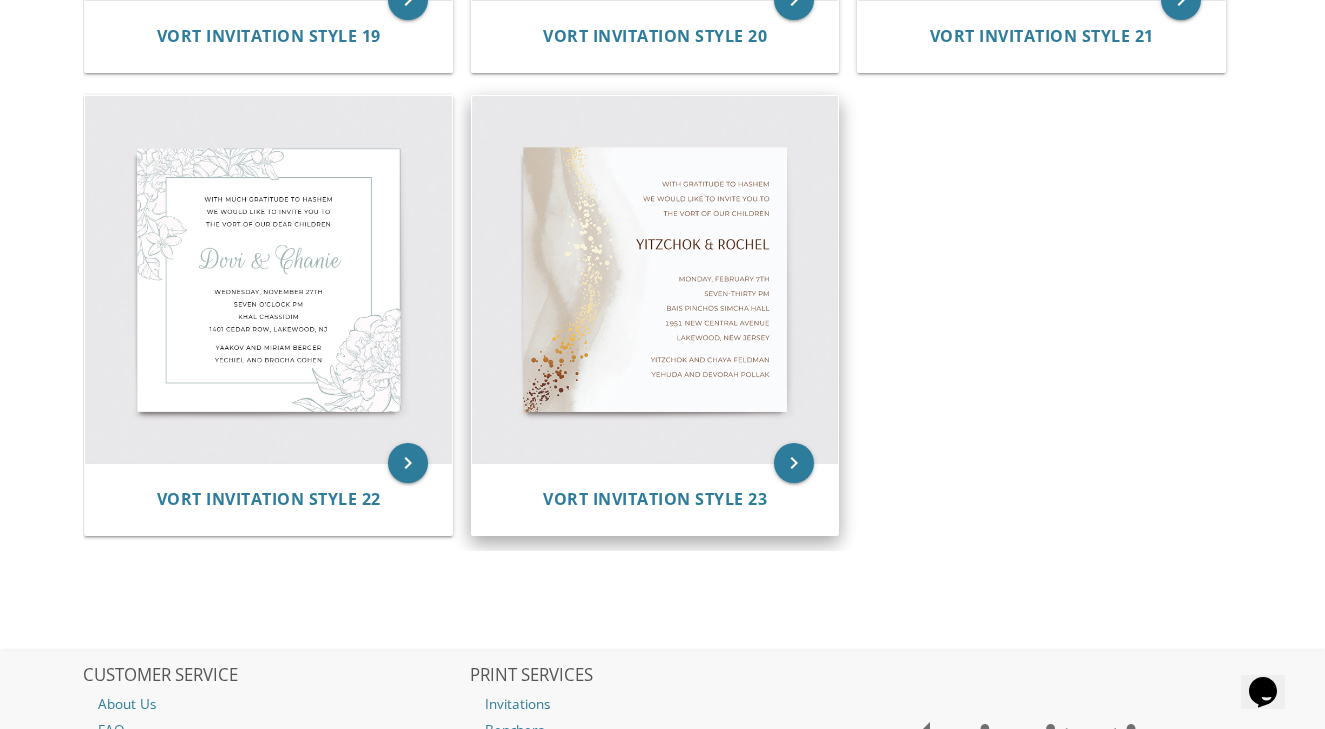 click at bounding box center (655, 279) 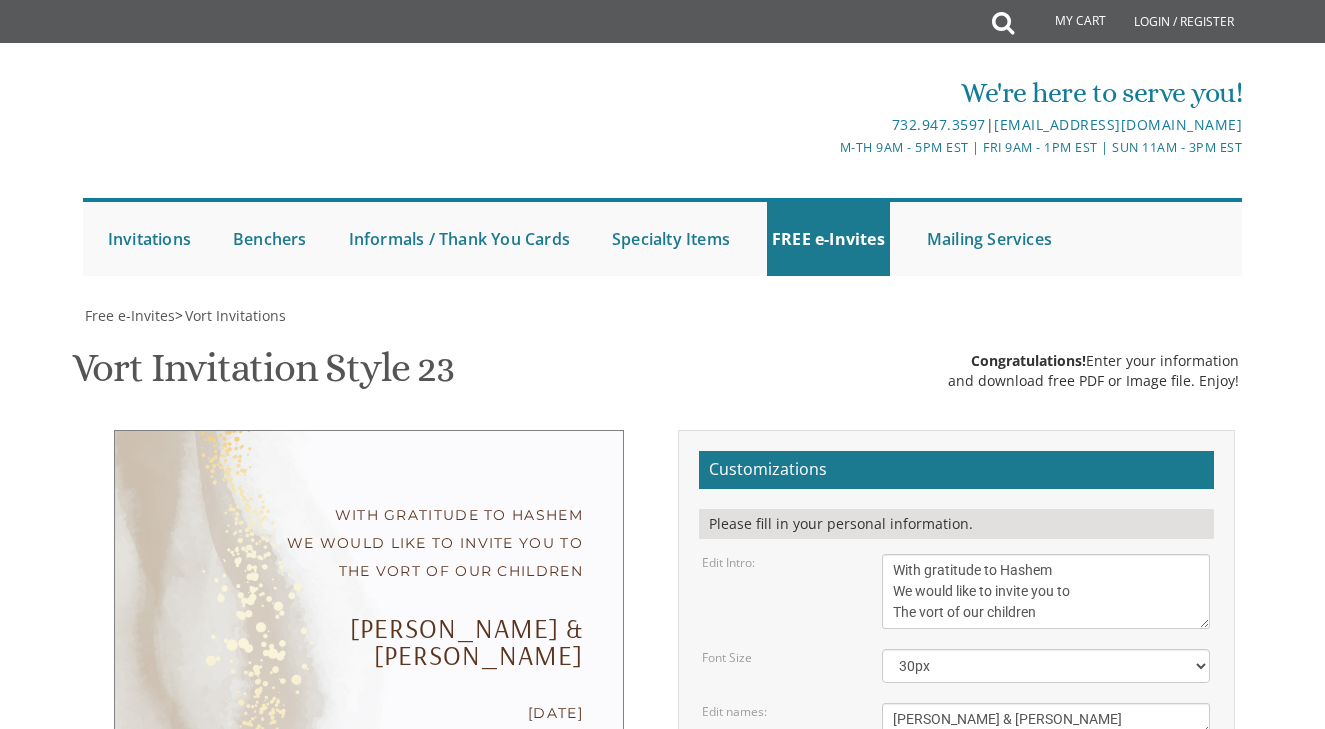 scroll, scrollTop: 0, scrollLeft: 0, axis: both 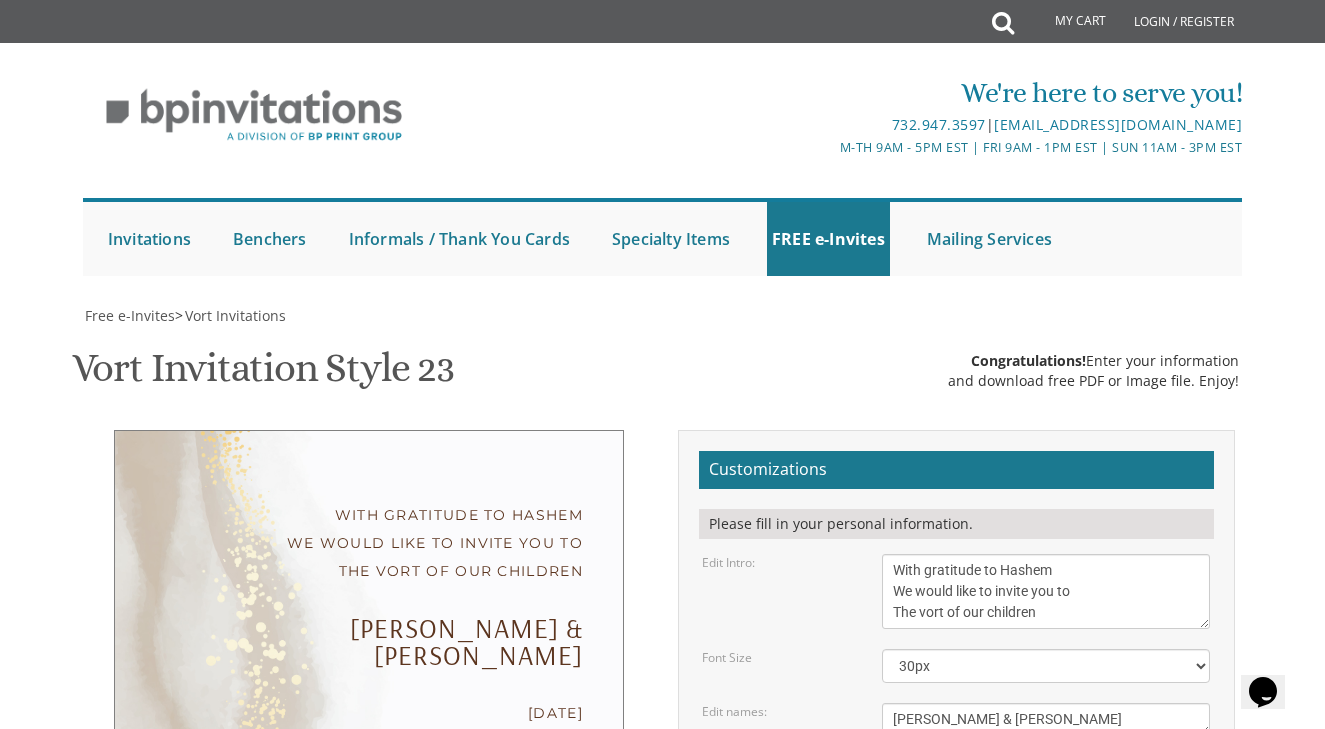 click on "[PERSON_NAME] & [PERSON_NAME]" at bounding box center [1046, 719] 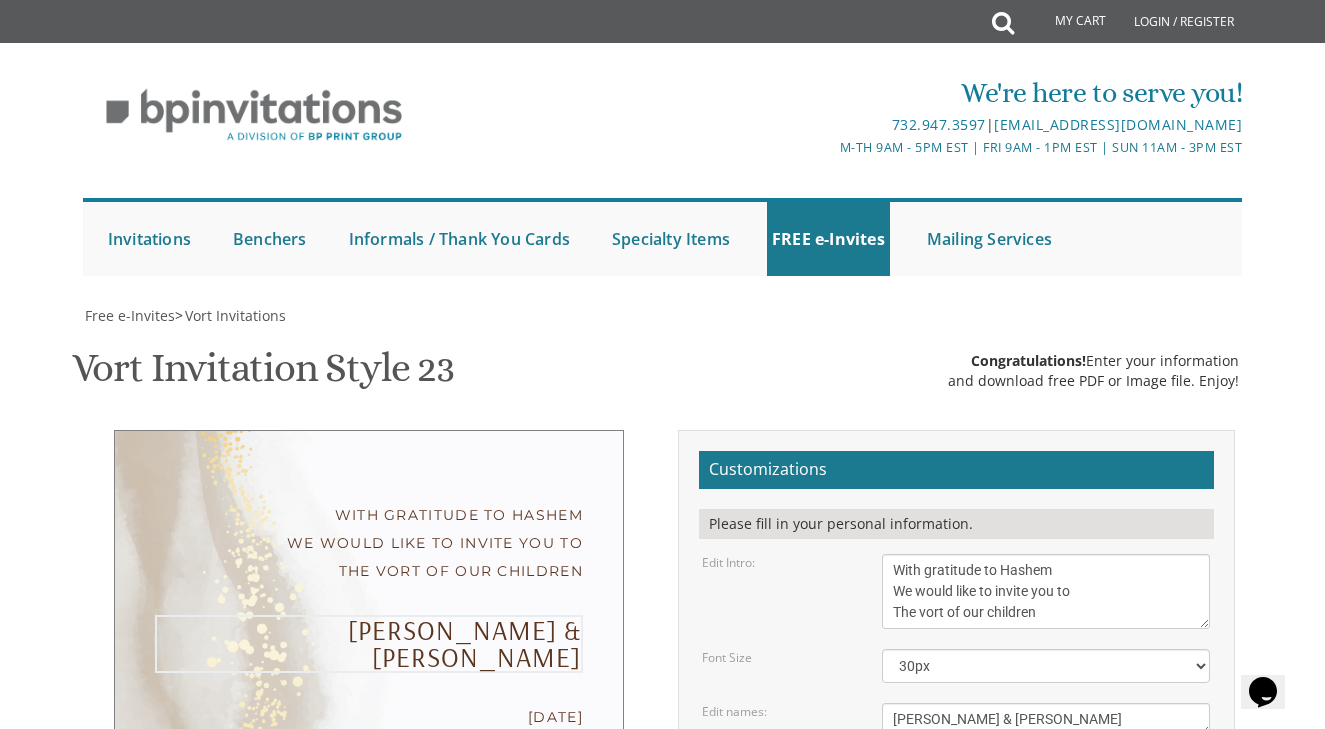 click on "[PERSON_NAME] & [PERSON_NAME]" at bounding box center [1046, 719] 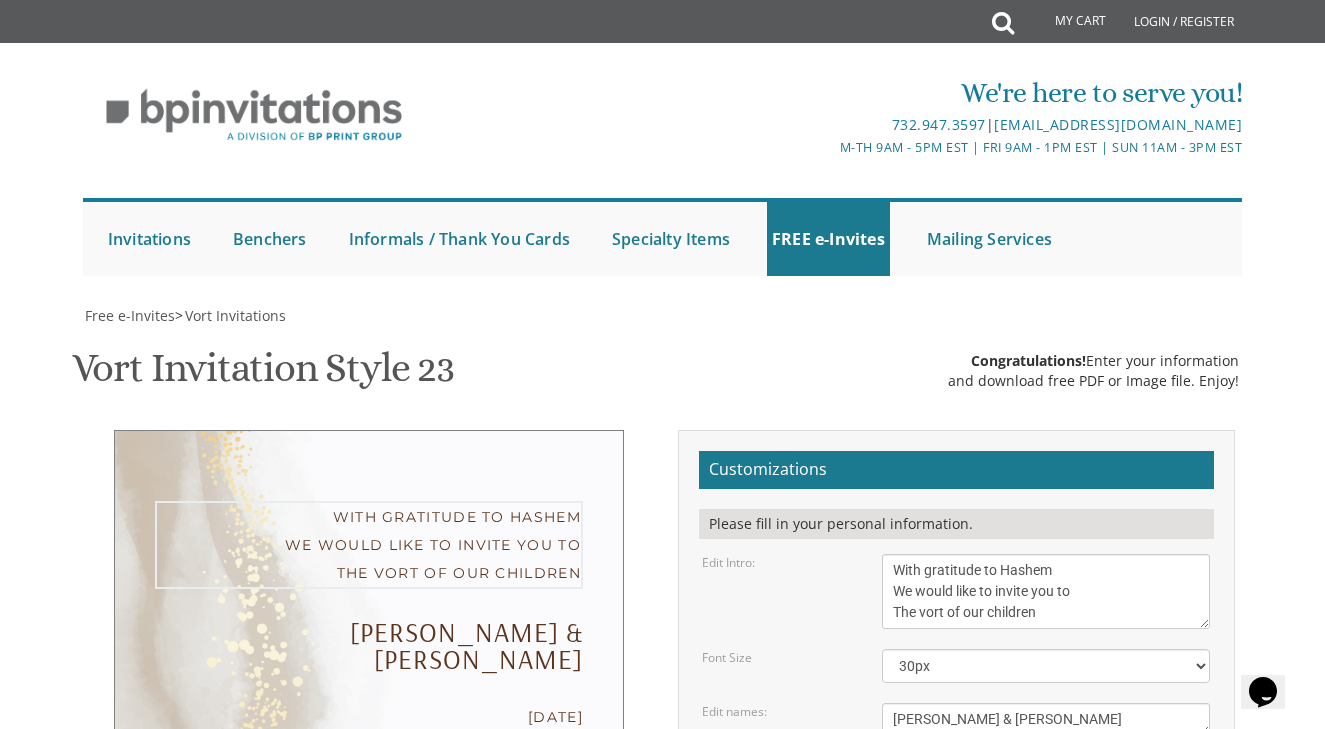 click on "With gratitude to Hashem
We would like to invite you to
The vort of our children" at bounding box center (1046, 591) 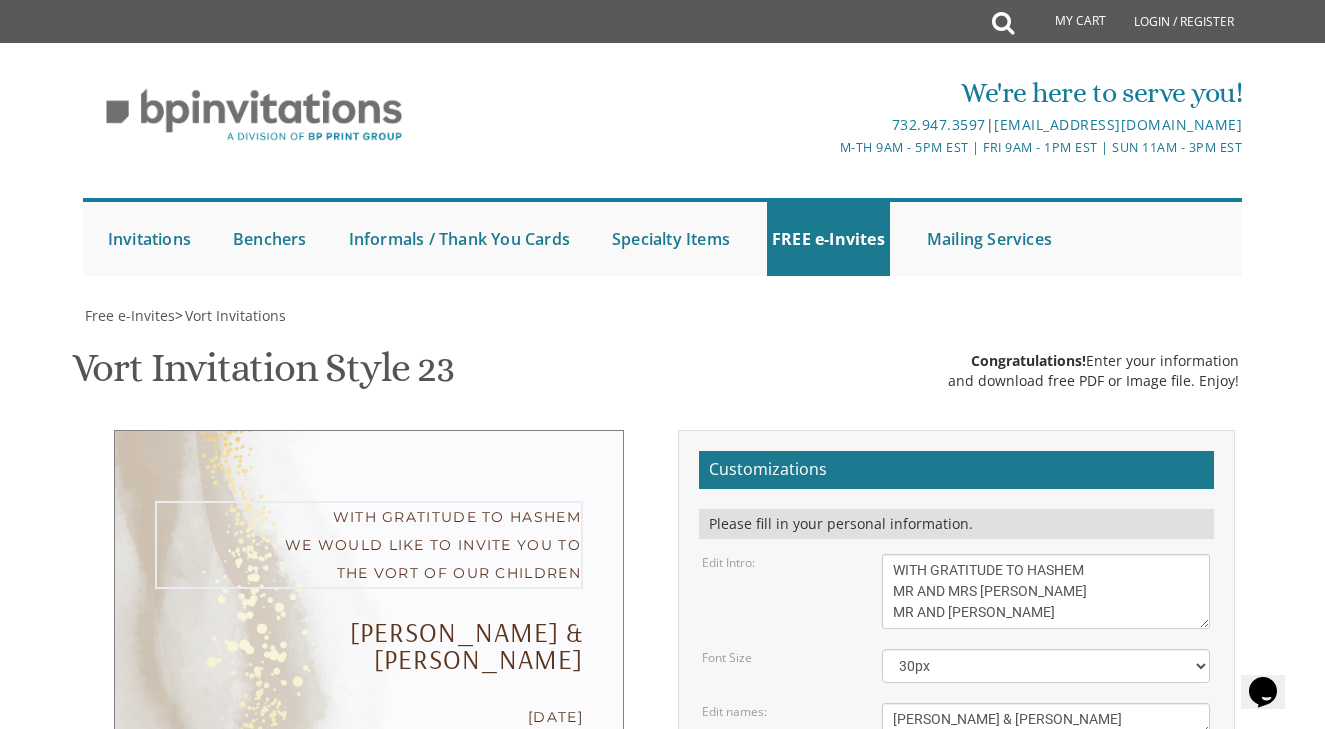 scroll, scrollTop: 42, scrollLeft: 0, axis: vertical 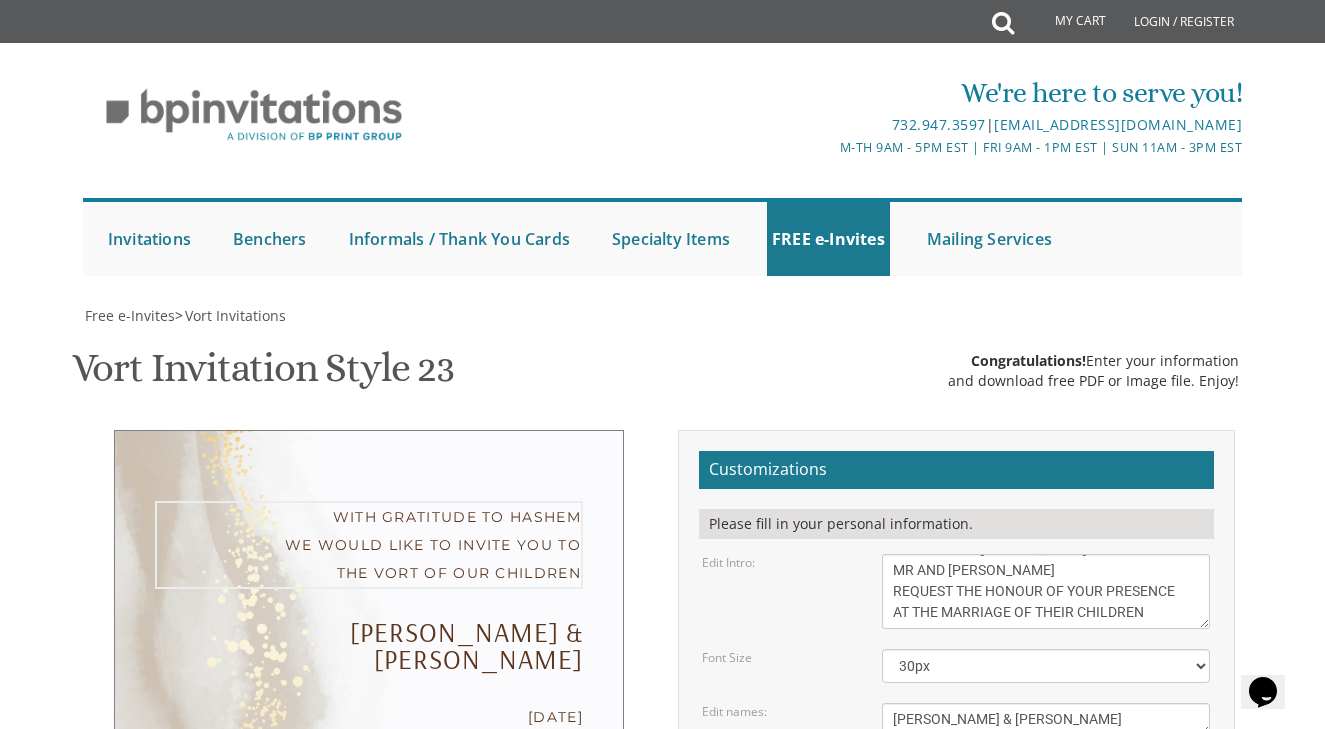 type on "WITH GRATITUDE TO HASHEM
MR AND MRS AVI FRIEDMAN
MR AND MRS ELIEZER LAWRENCE
REQUEST THE HONOUR OF YOUR PRESENCE
AT THE MARRIAGE OF THEIR CHILDREN" 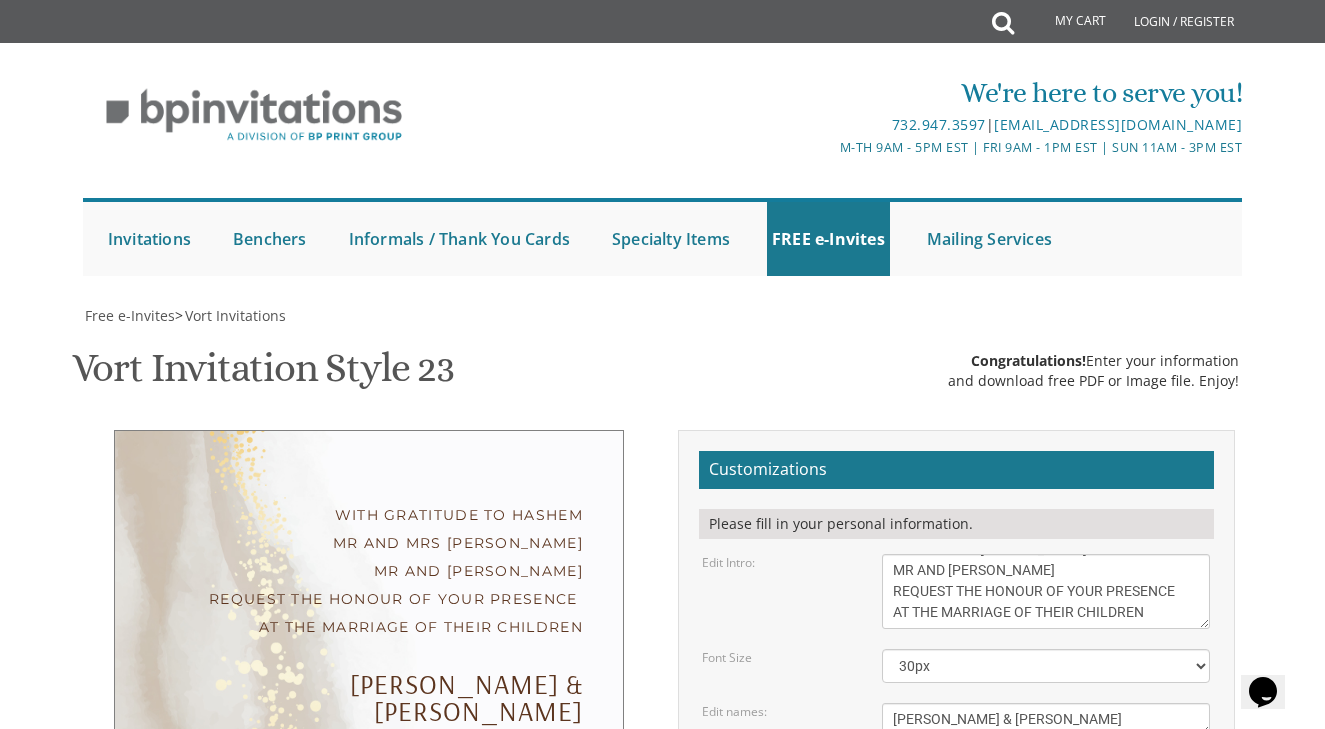 click on "Monday, February 7th
Seven-thirty PM
Bais Pinchos Simcha Hall
1951 New Central Avenue
Lakewood, New Jersey" at bounding box center (1046, 814) 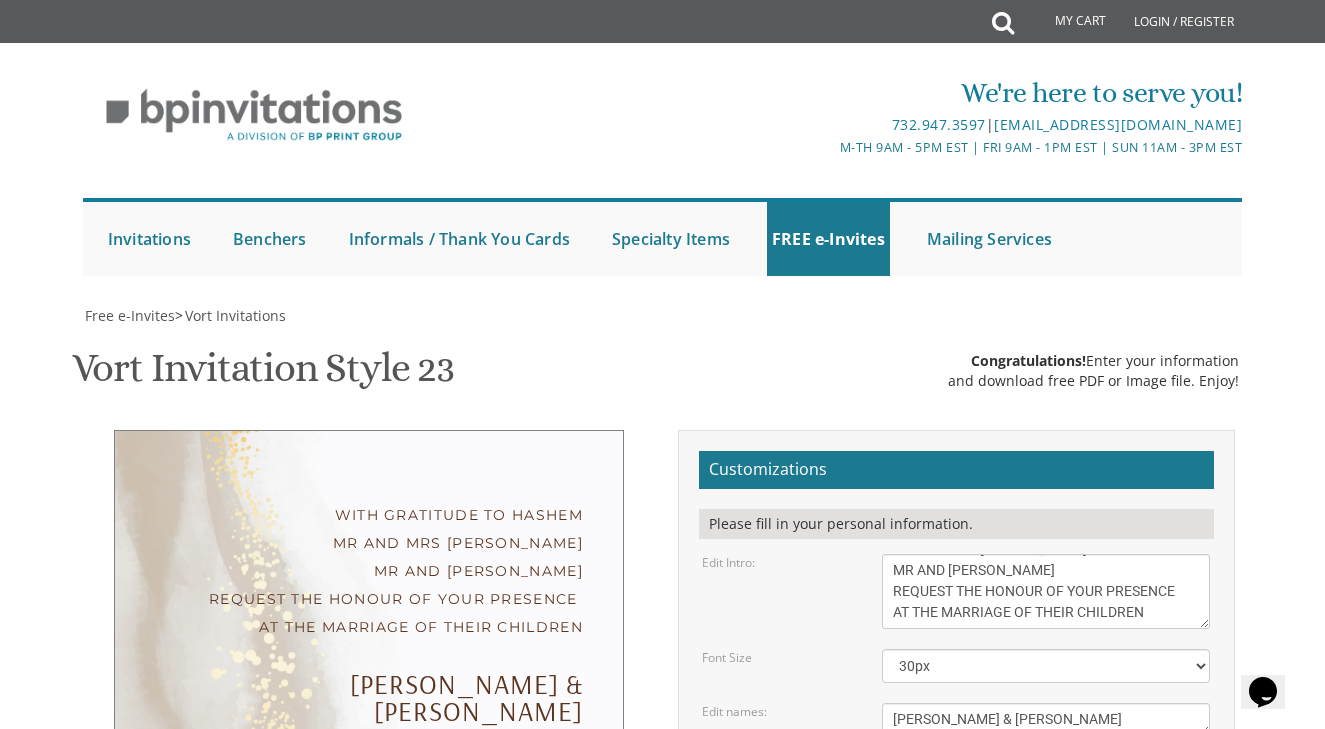 drag, startPoint x: 1091, startPoint y: 588, endPoint x: 859, endPoint y: 555, distance: 234.33524 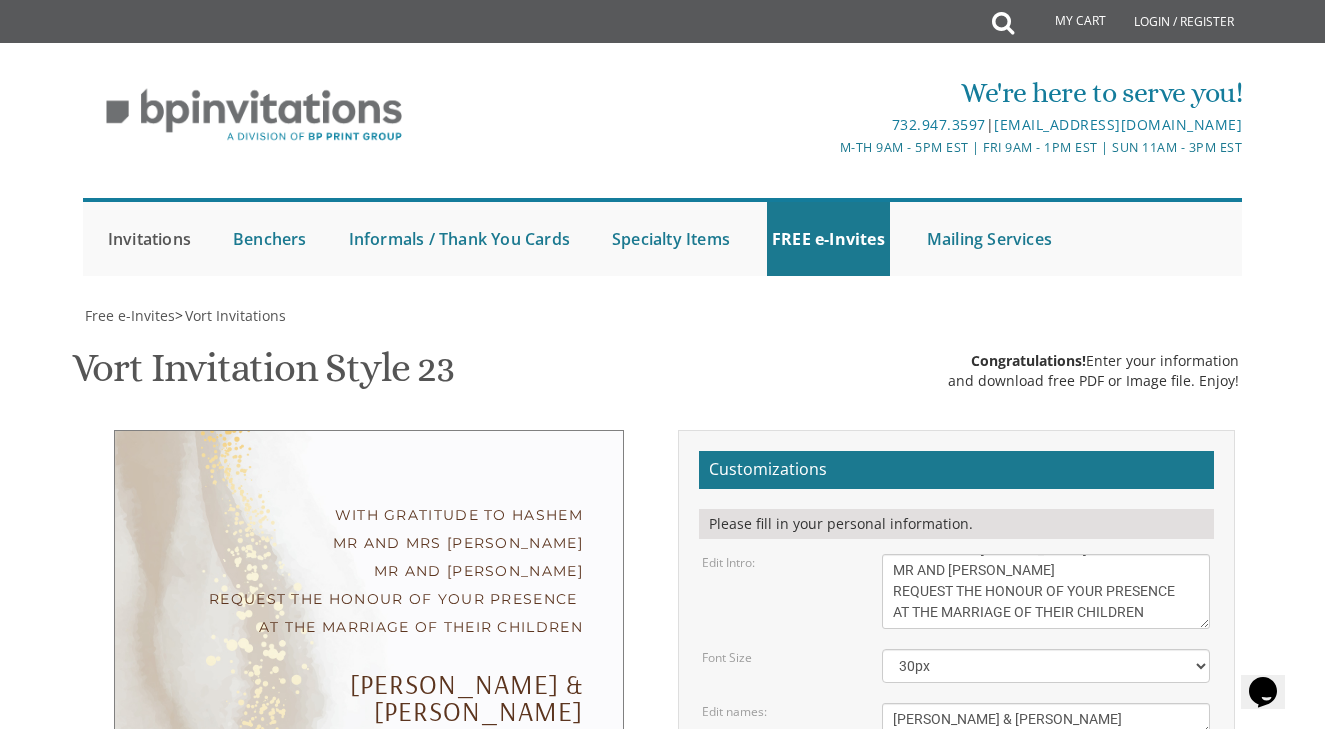 scroll, scrollTop: 0, scrollLeft: 0, axis: both 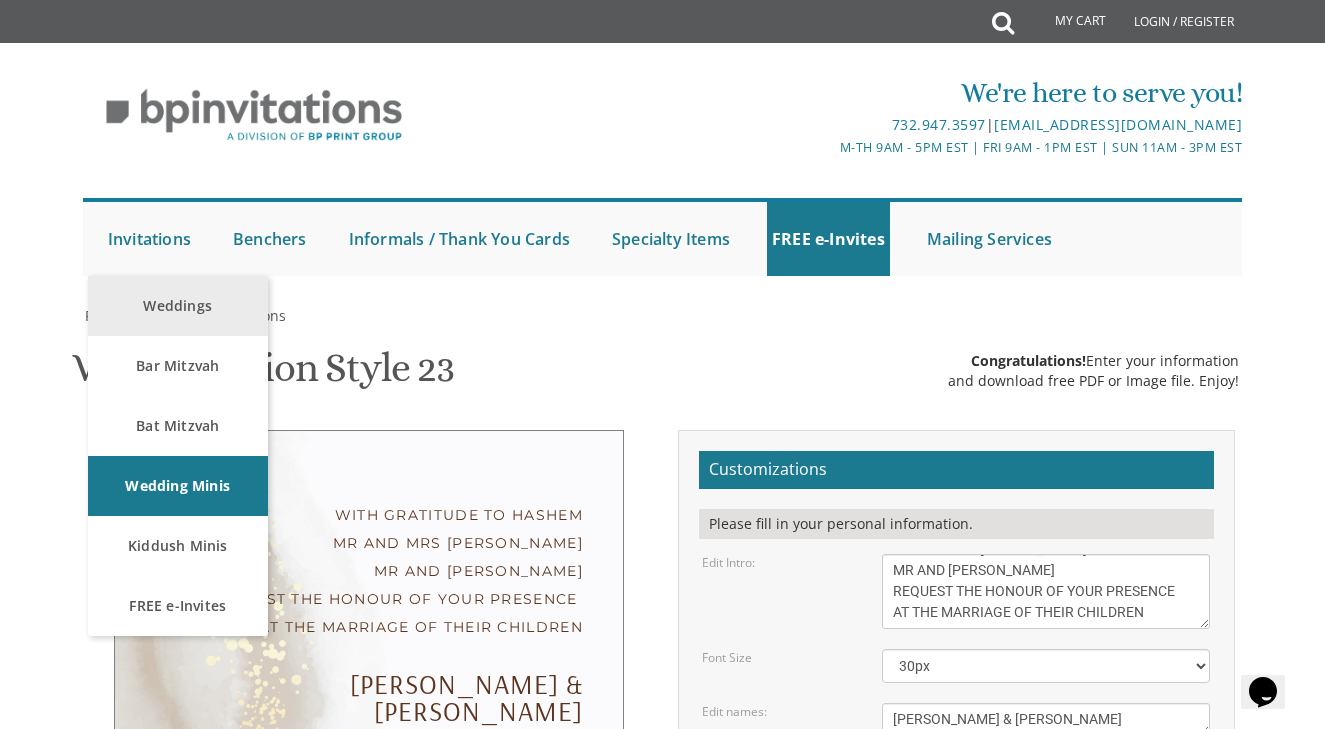 click on "Weddings" at bounding box center (178, 306) 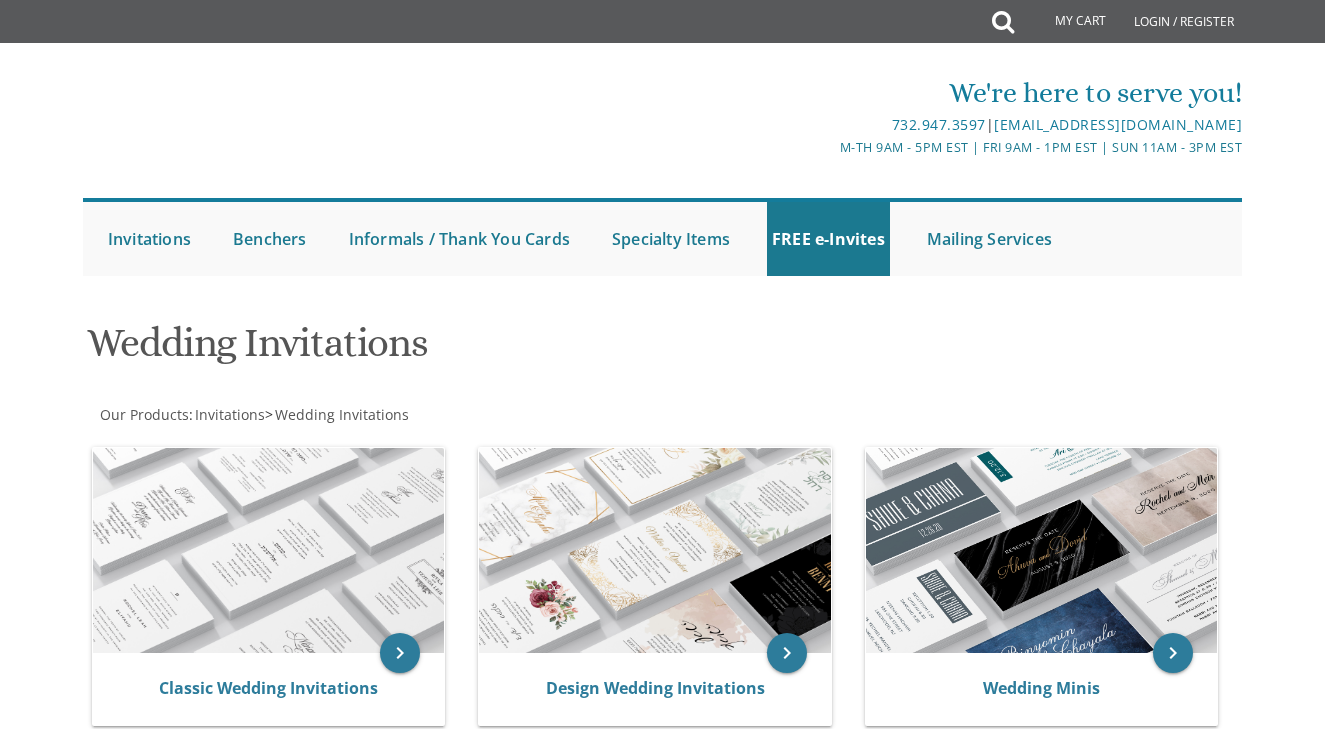 scroll, scrollTop: 0, scrollLeft: 0, axis: both 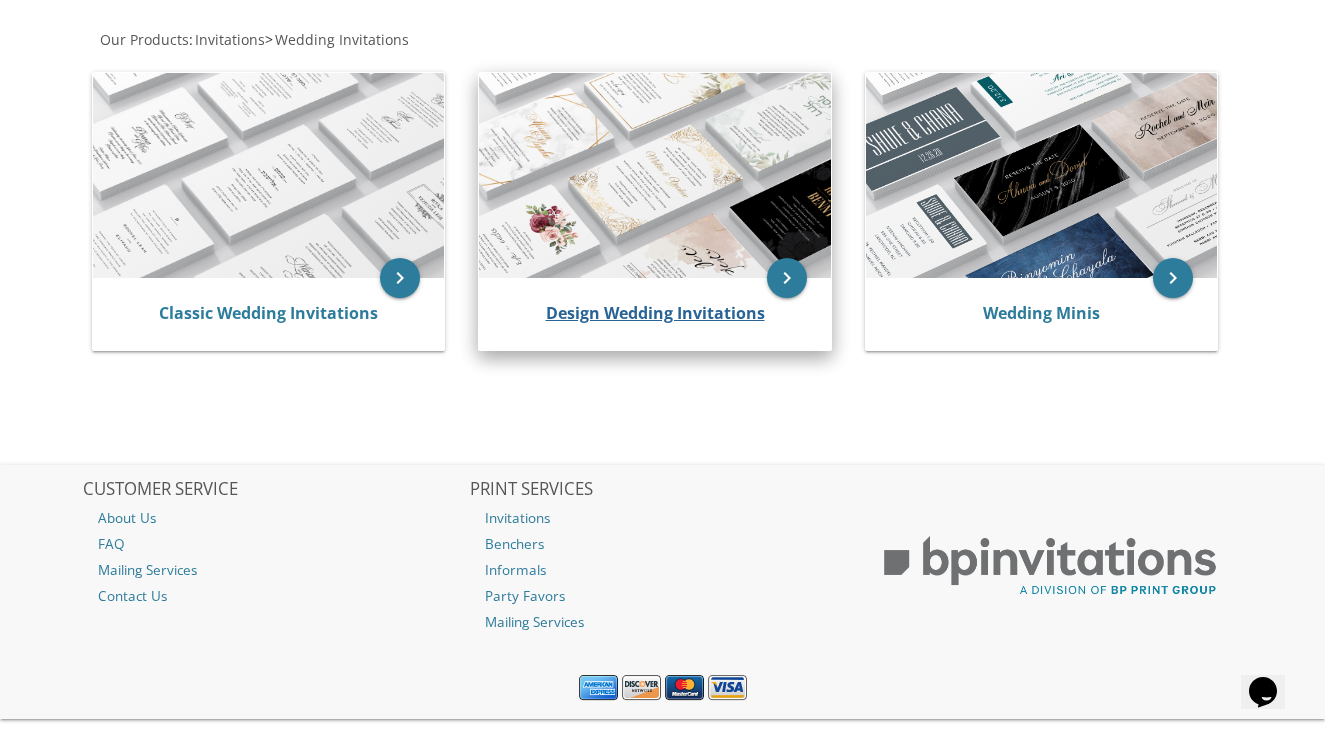 click on "Design Wedding Invitations" at bounding box center (655, 313) 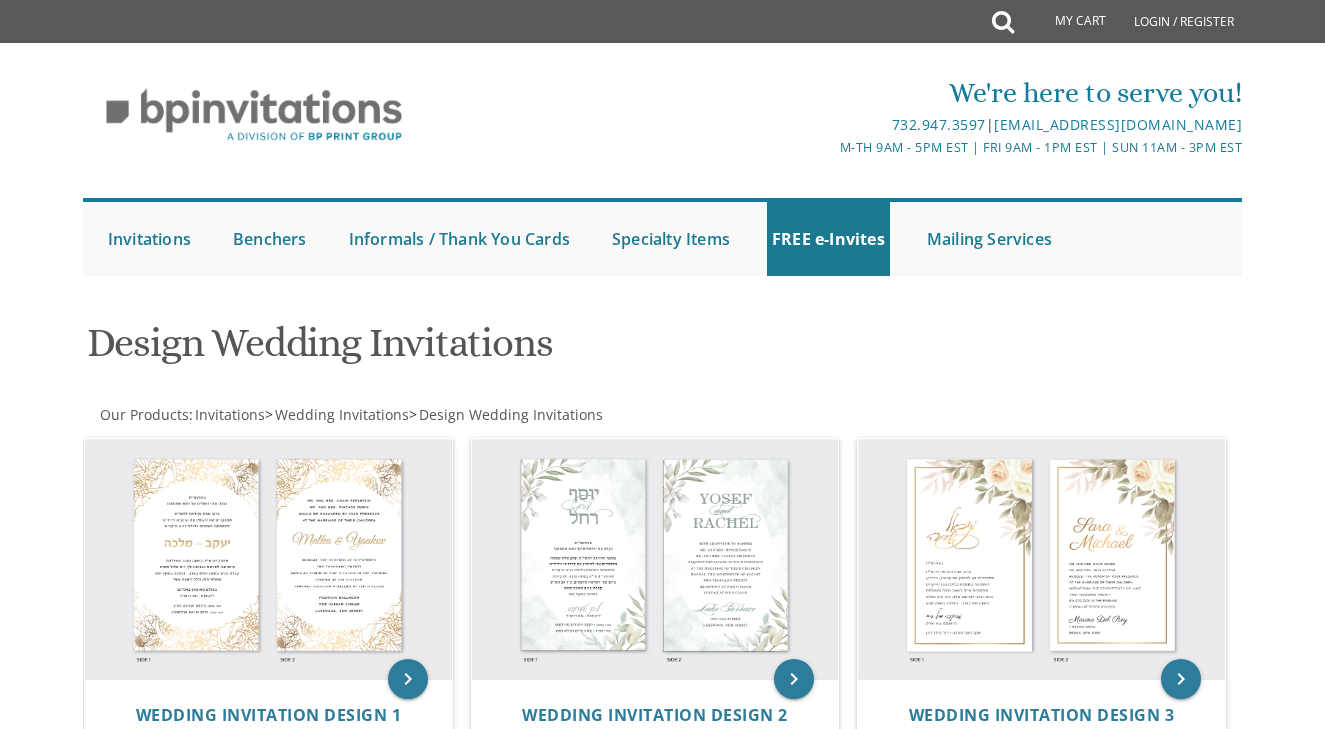 scroll, scrollTop: 0, scrollLeft: 0, axis: both 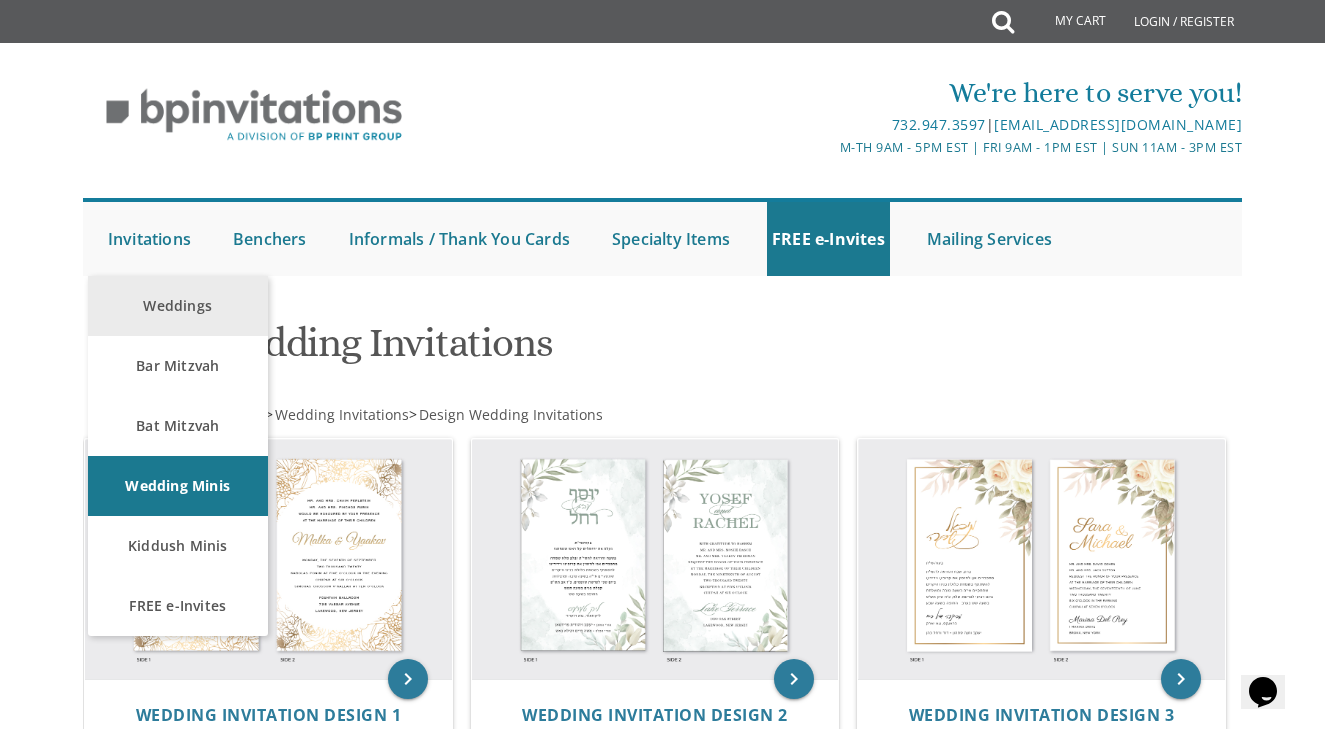 click on "Weddings" at bounding box center [178, 306] 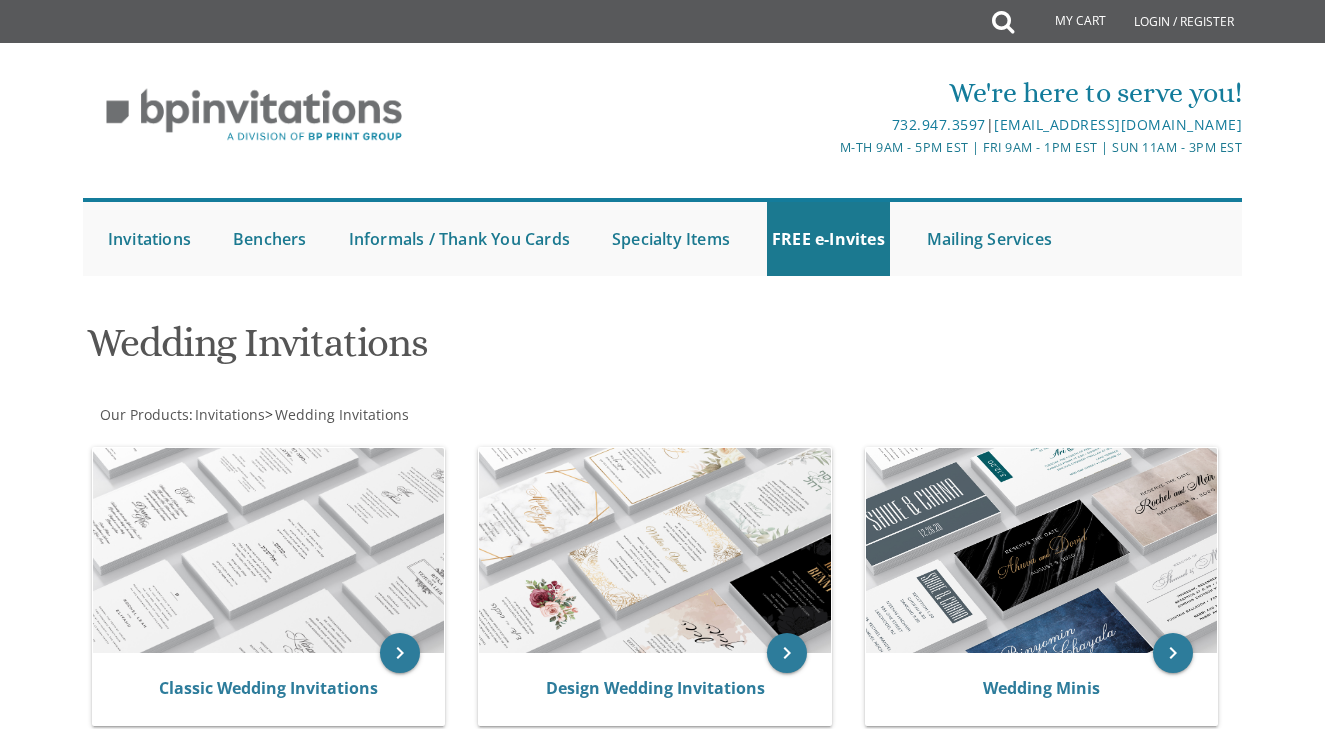 scroll, scrollTop: 0, scrollLeft: 0, axis: both 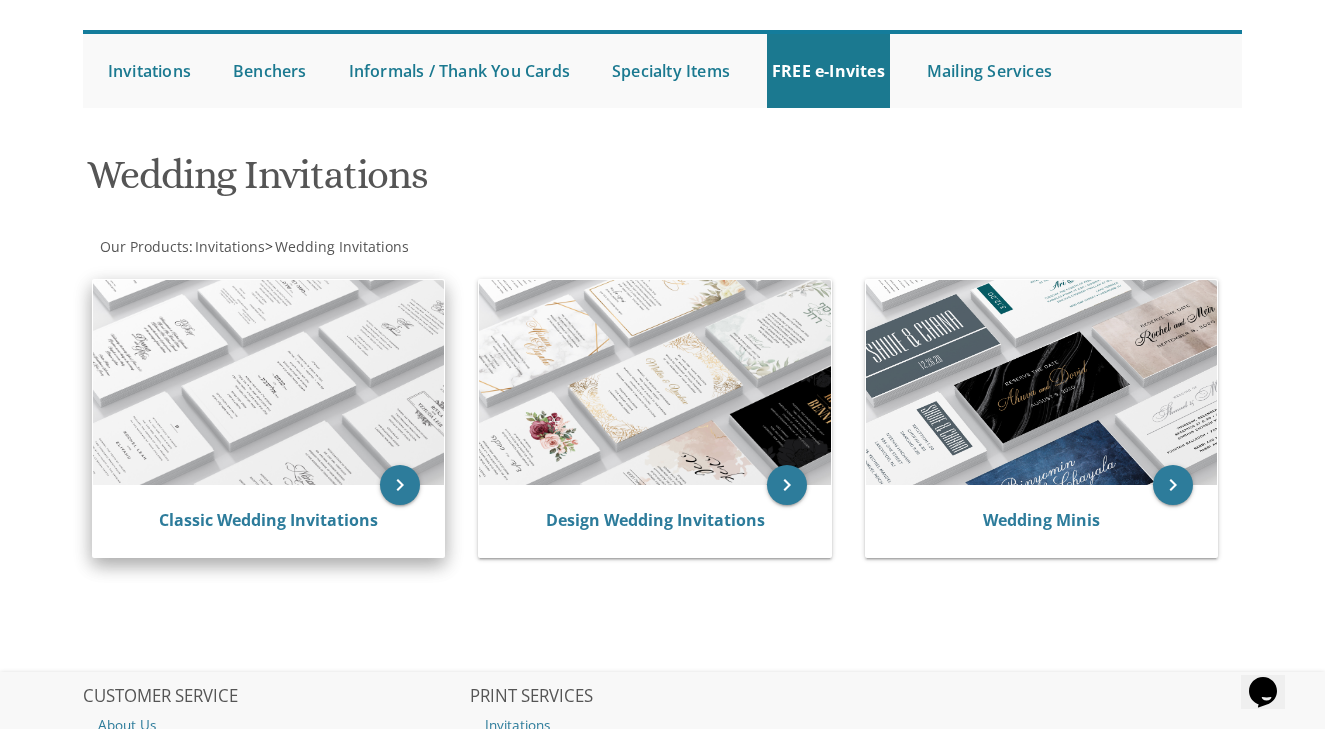 click at bounding box center (269, 382) 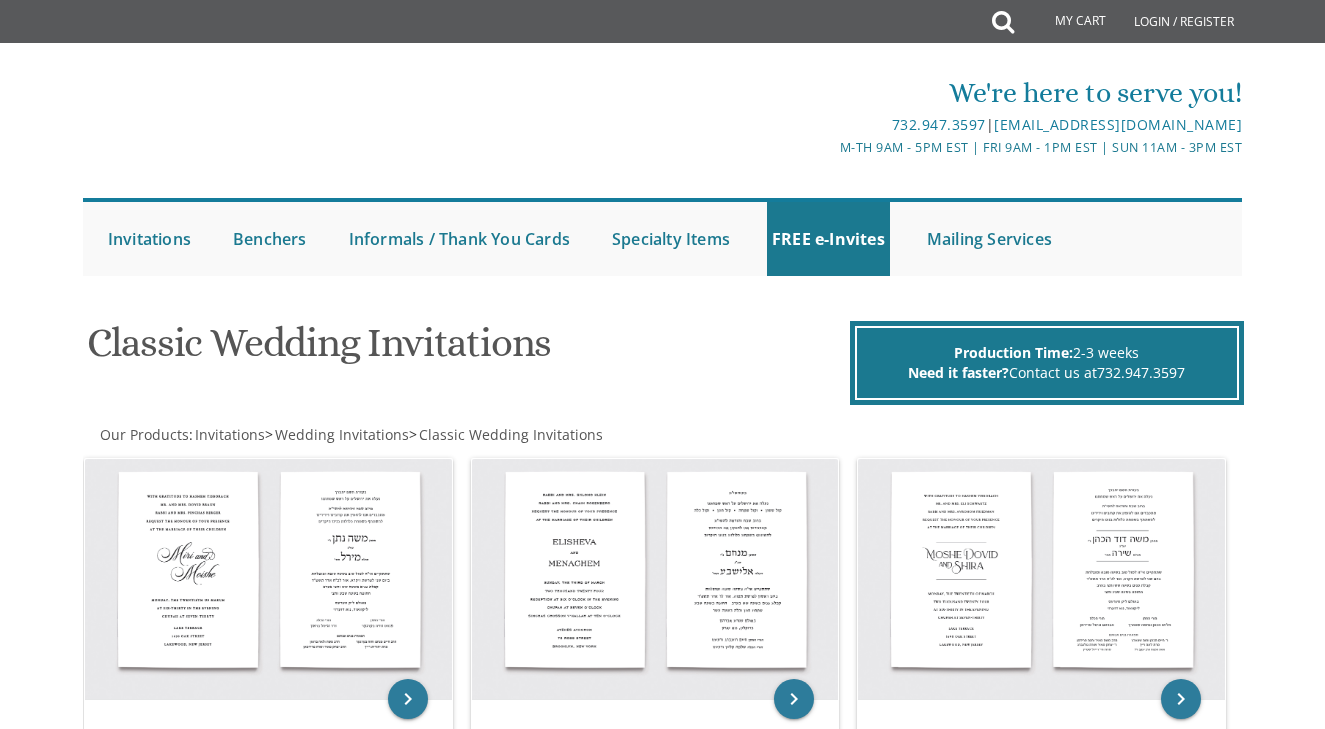 scroll, scrollTop: 0, scrollLeft: 0, axis: both 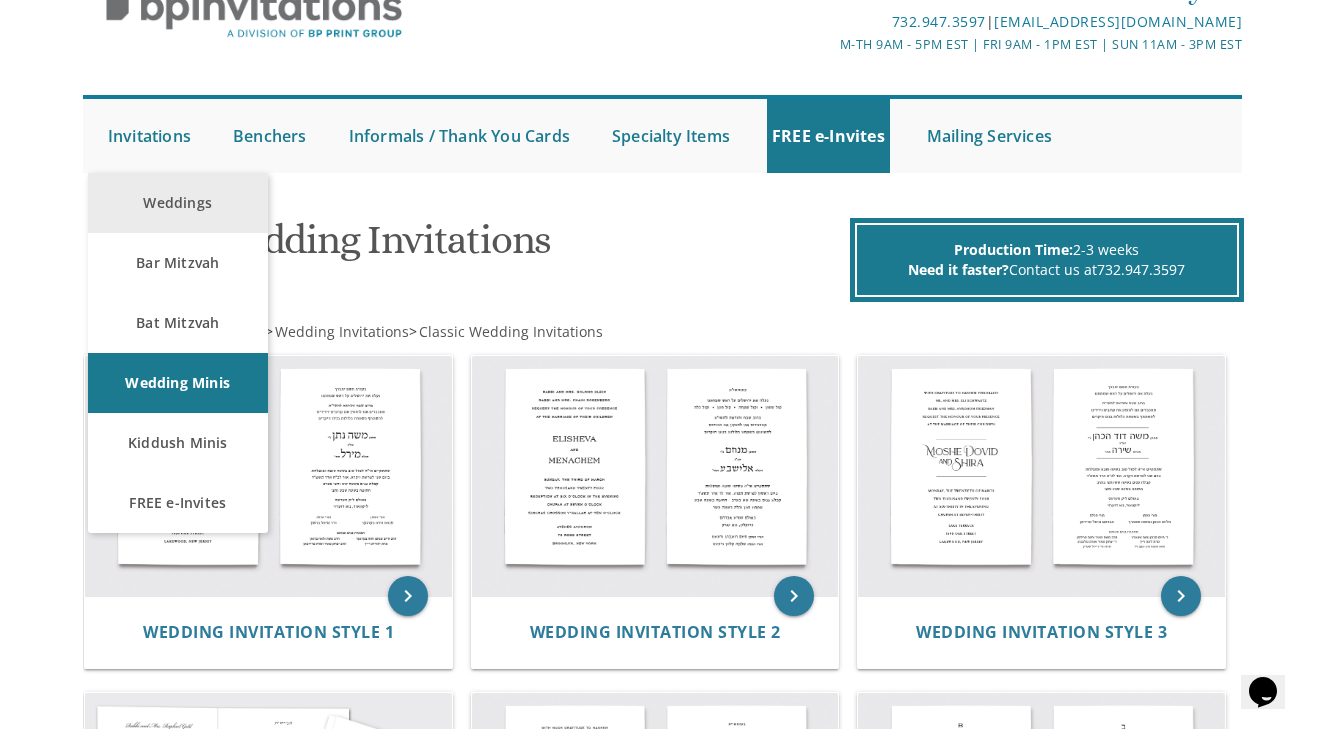 click on "Weddings" at bounding box center [178, 203] 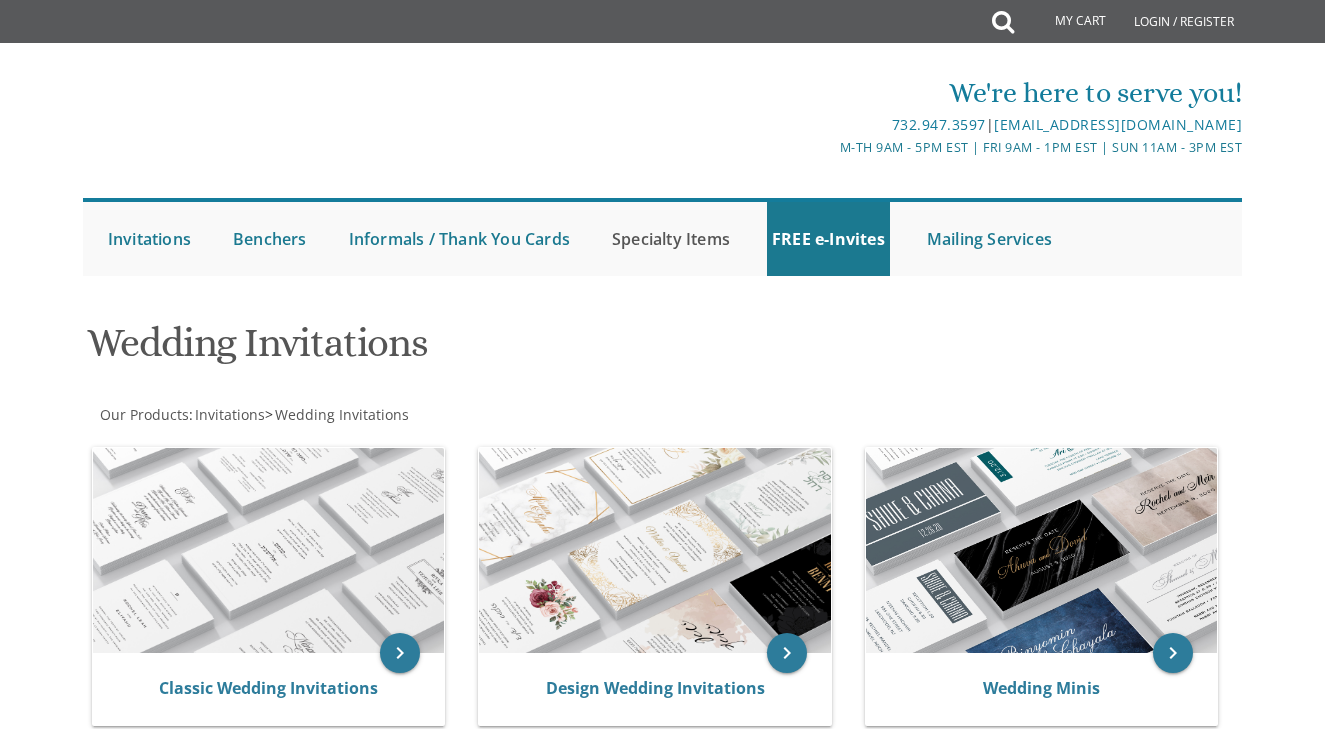 scroll, scrollTop: 0, scrollLeft: 0, axis: both 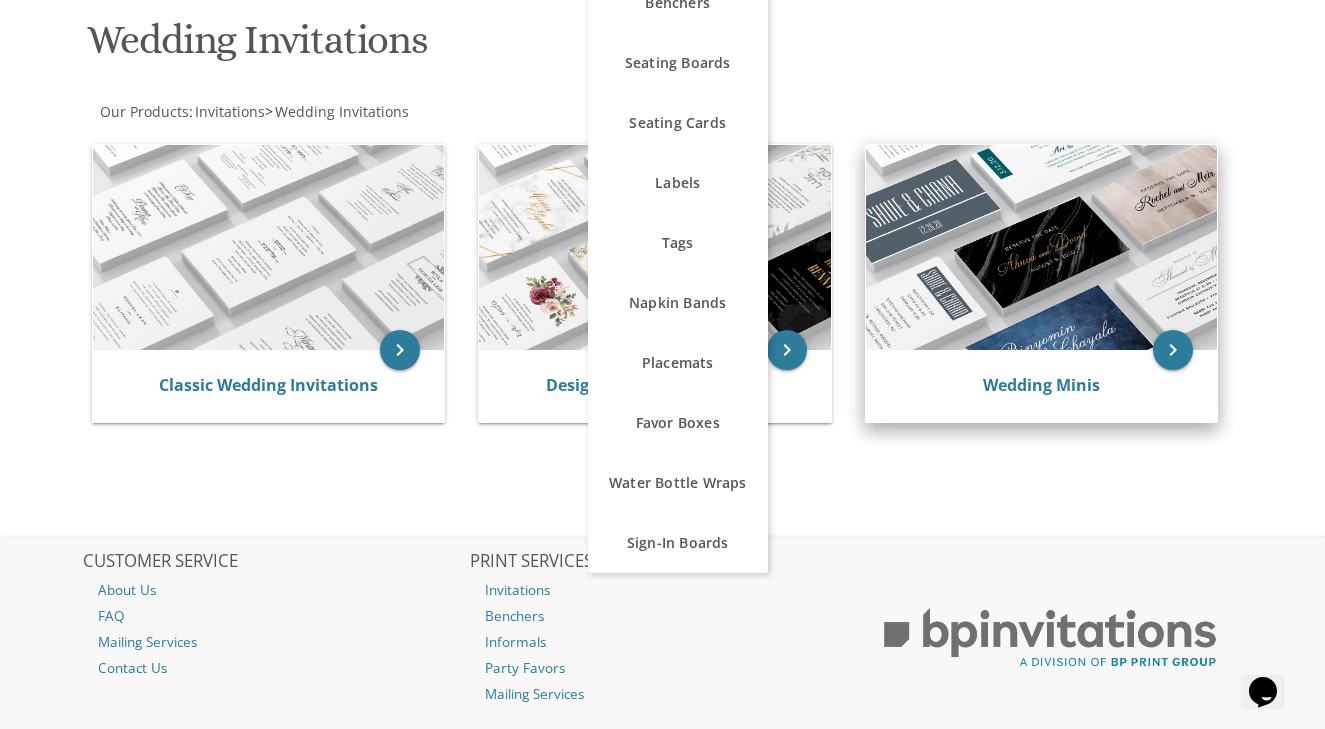 click at bounding box center [1042, 247] 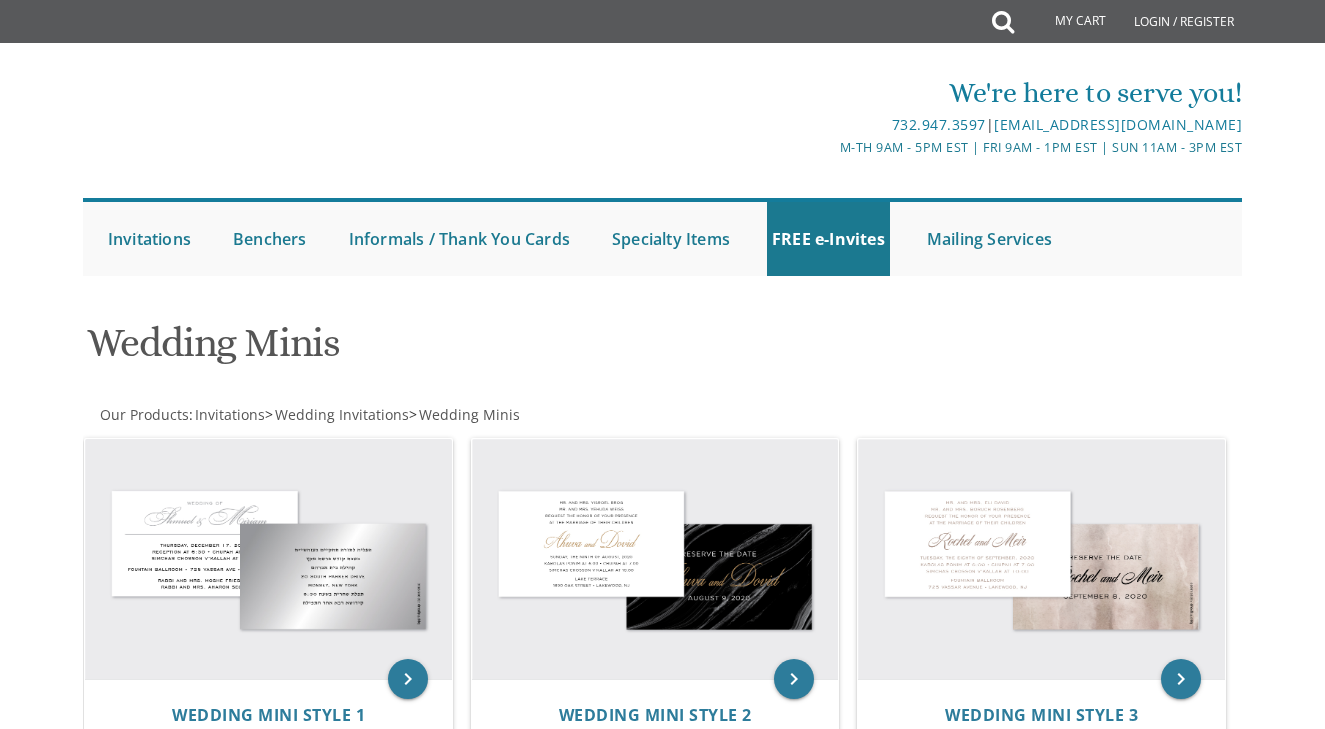 scroll, scrollTop: 0, scrollLeft: 0, axis: both 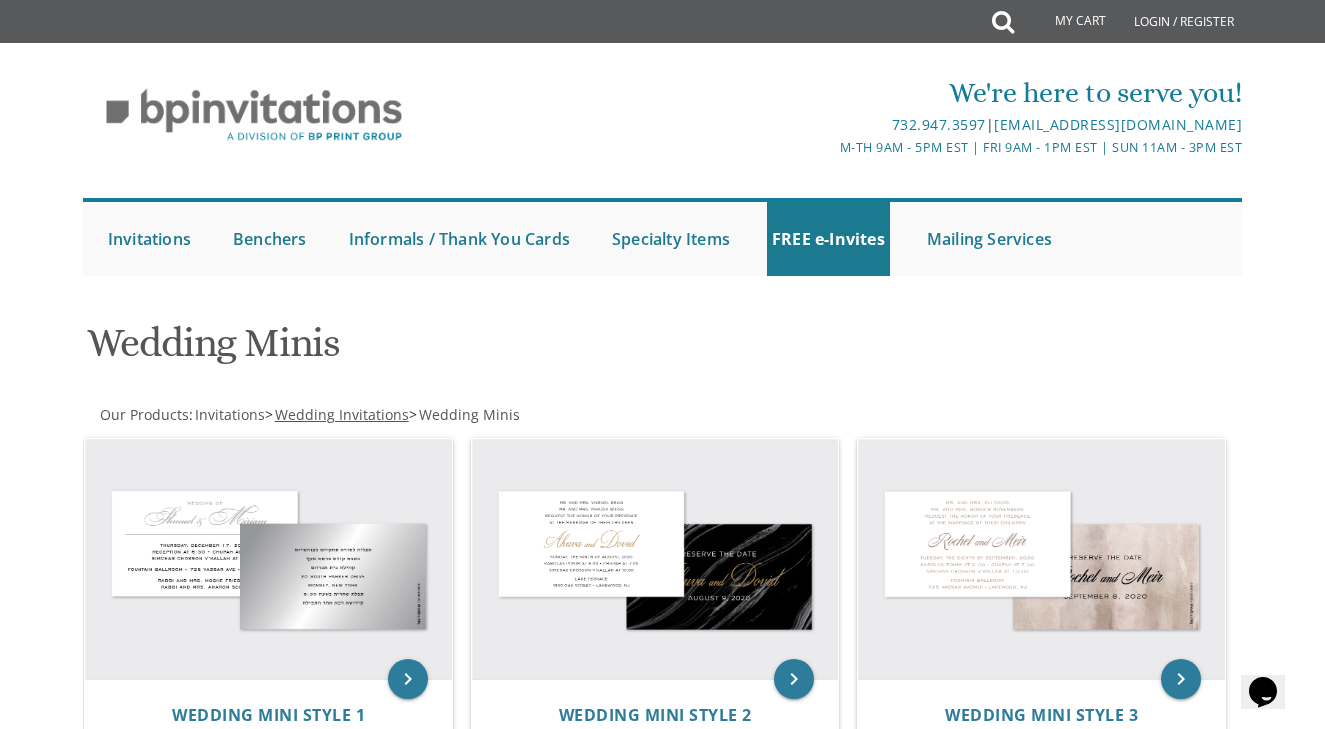 click on "Wedding Invitations" at bounding box center (342, 414) 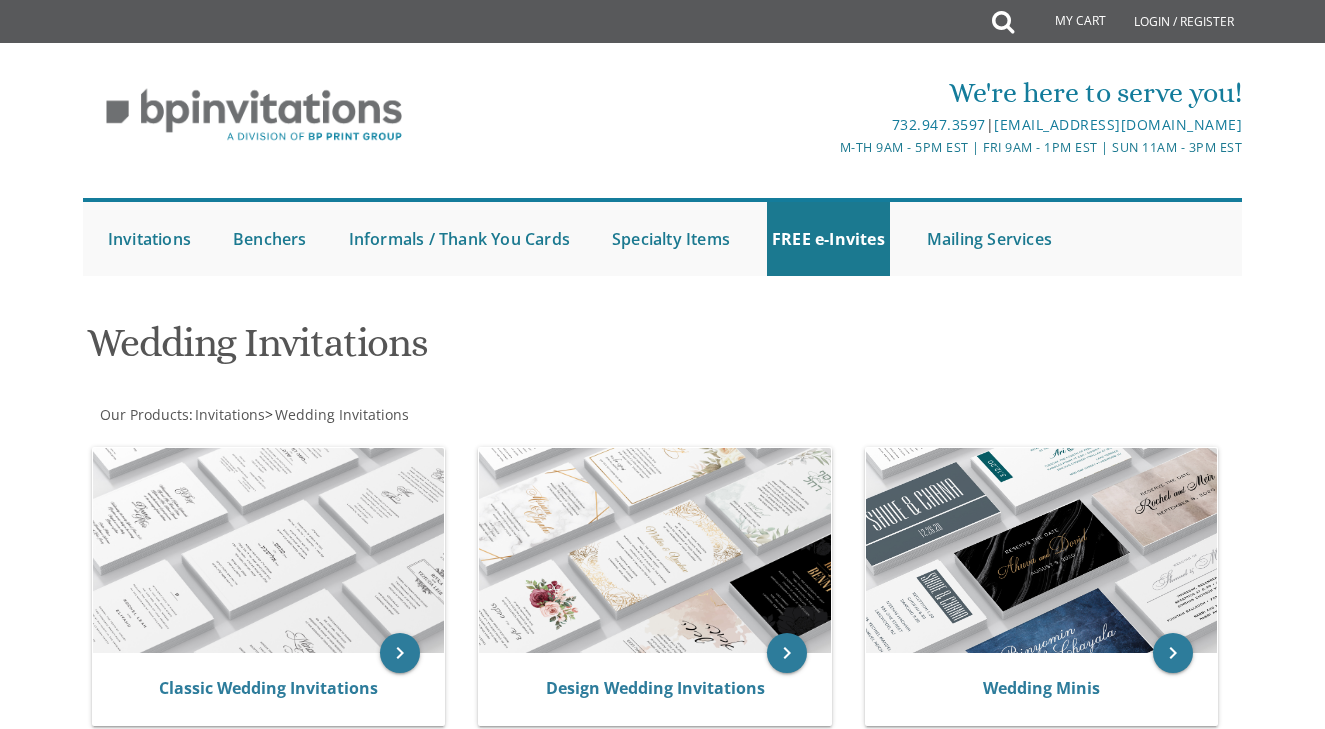 scroll, scrollTop: 0, scrollLeft: 0, axis: both 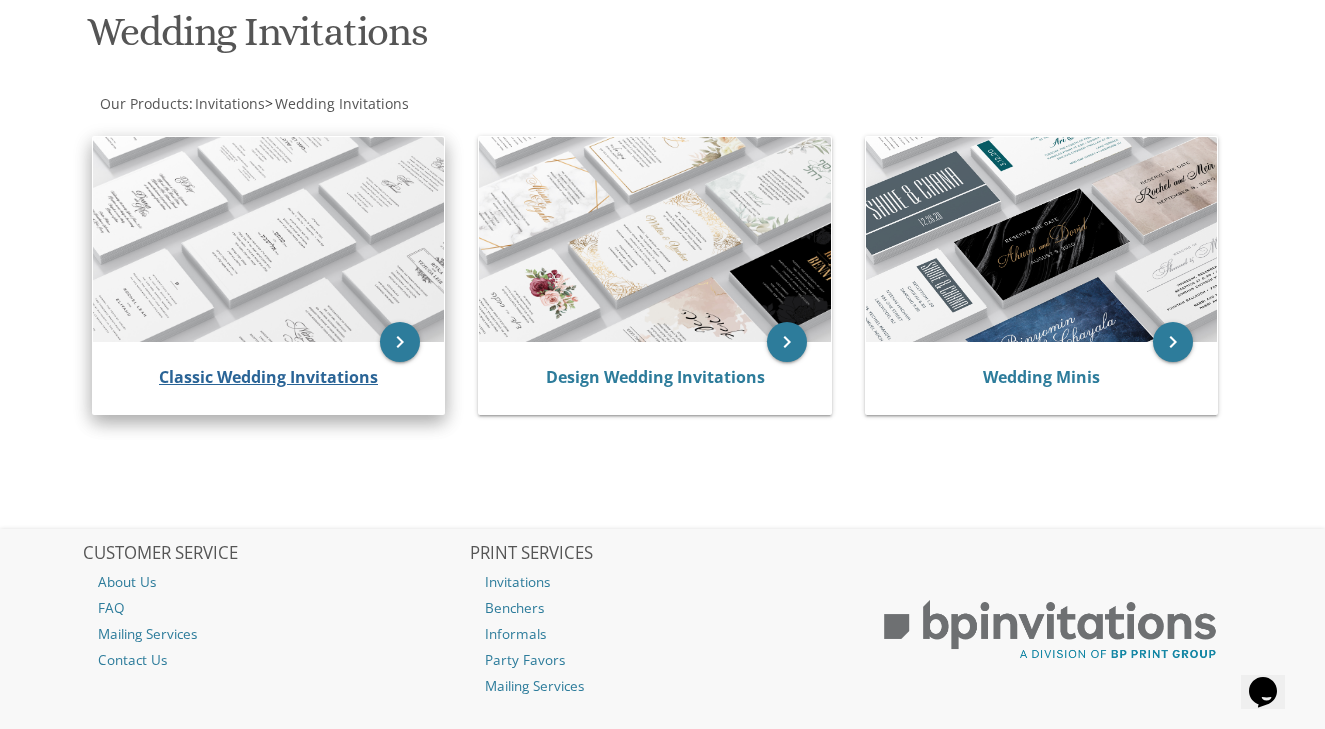 click on "Classic Wedding Invitations" at bounding box center [268, 377] 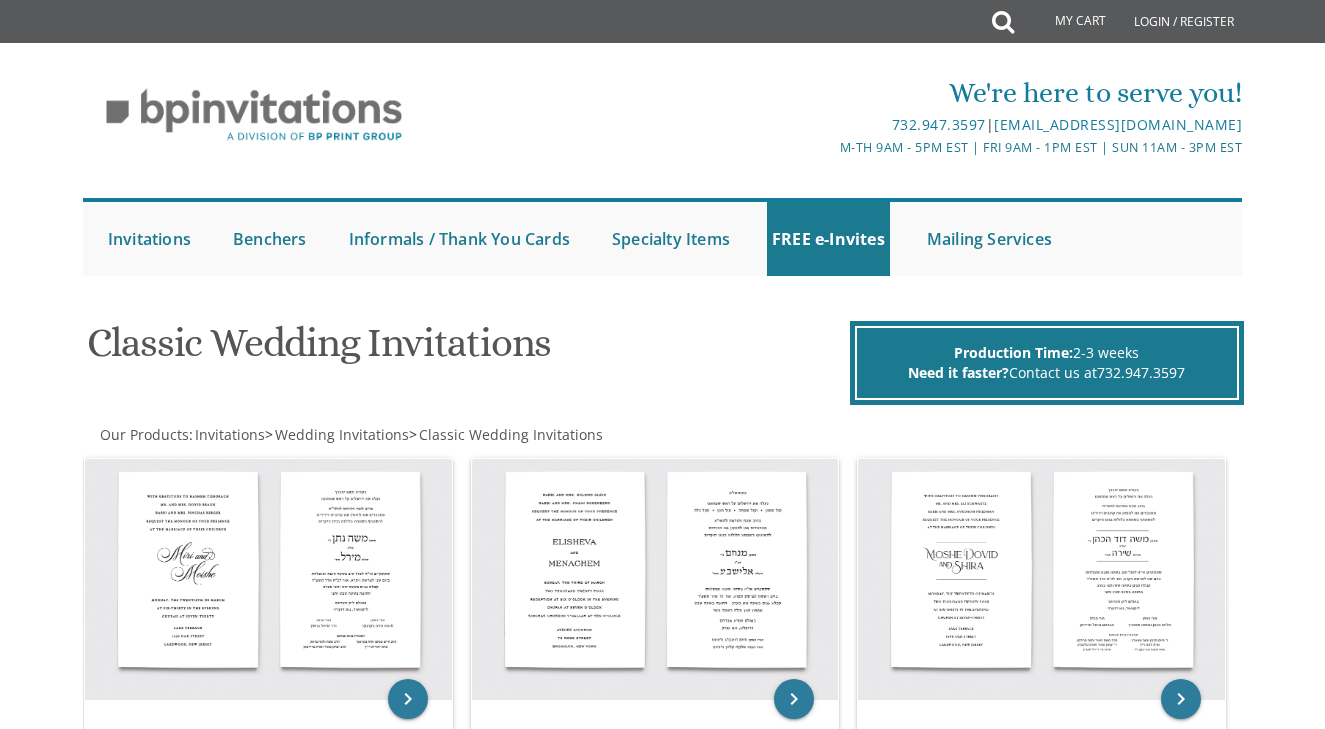 scroll, scrollTop: 0, scrollLeft: 0, axis: both 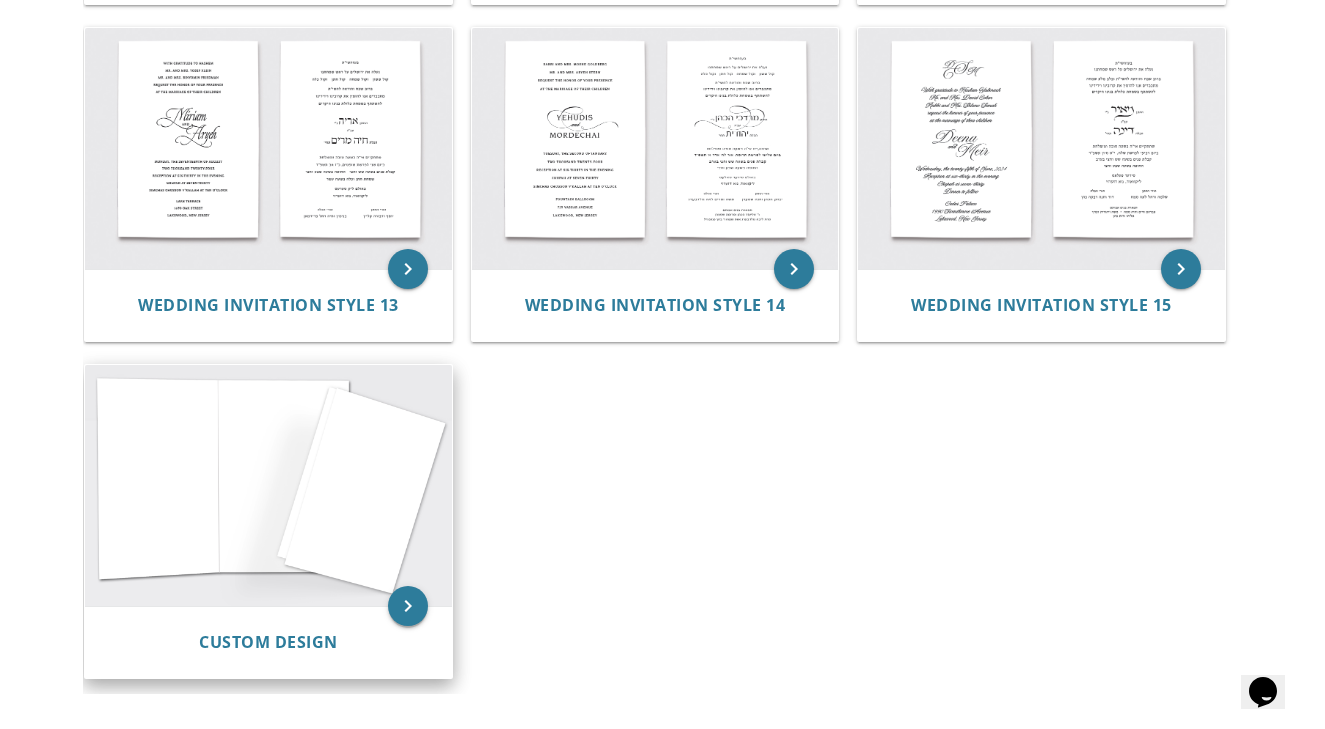 click on "keyboard_arrow_right" at bounding box center (408, 606) 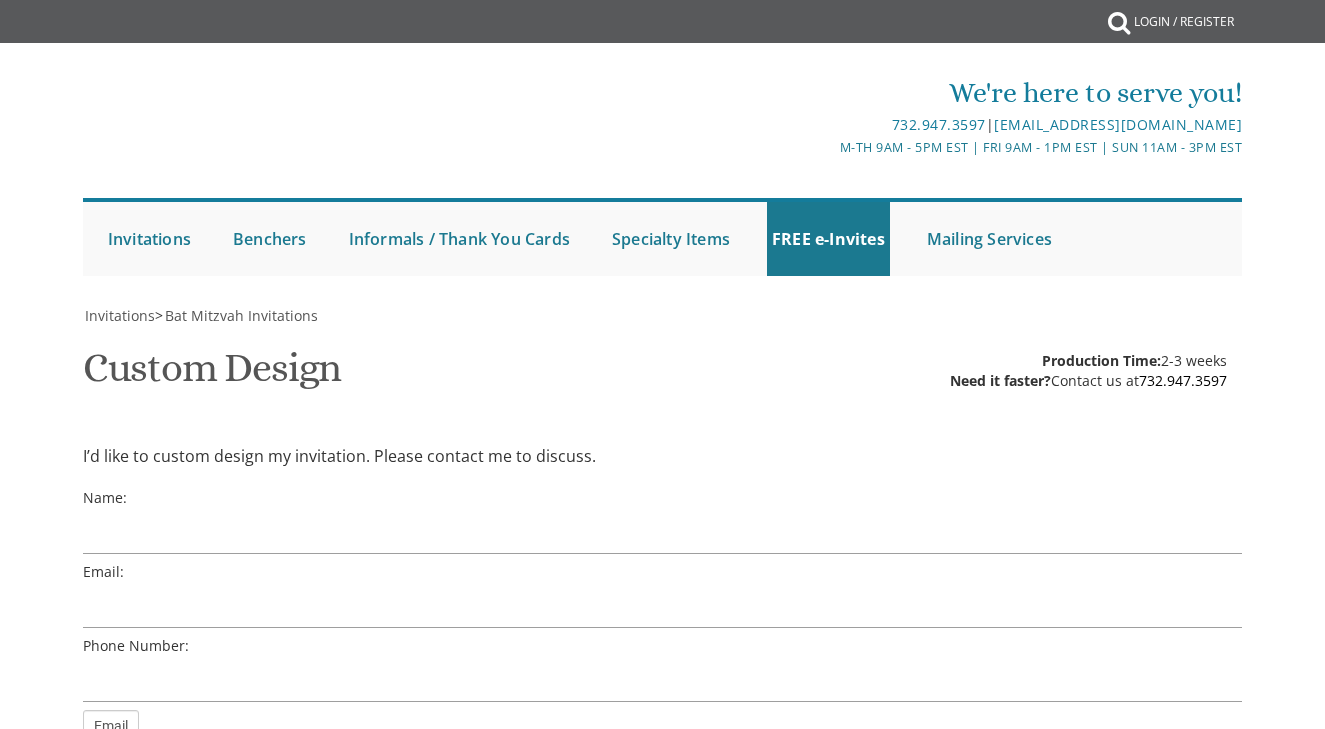 scroll, scrollTop: 0, scrollLeft: 0, axis: both 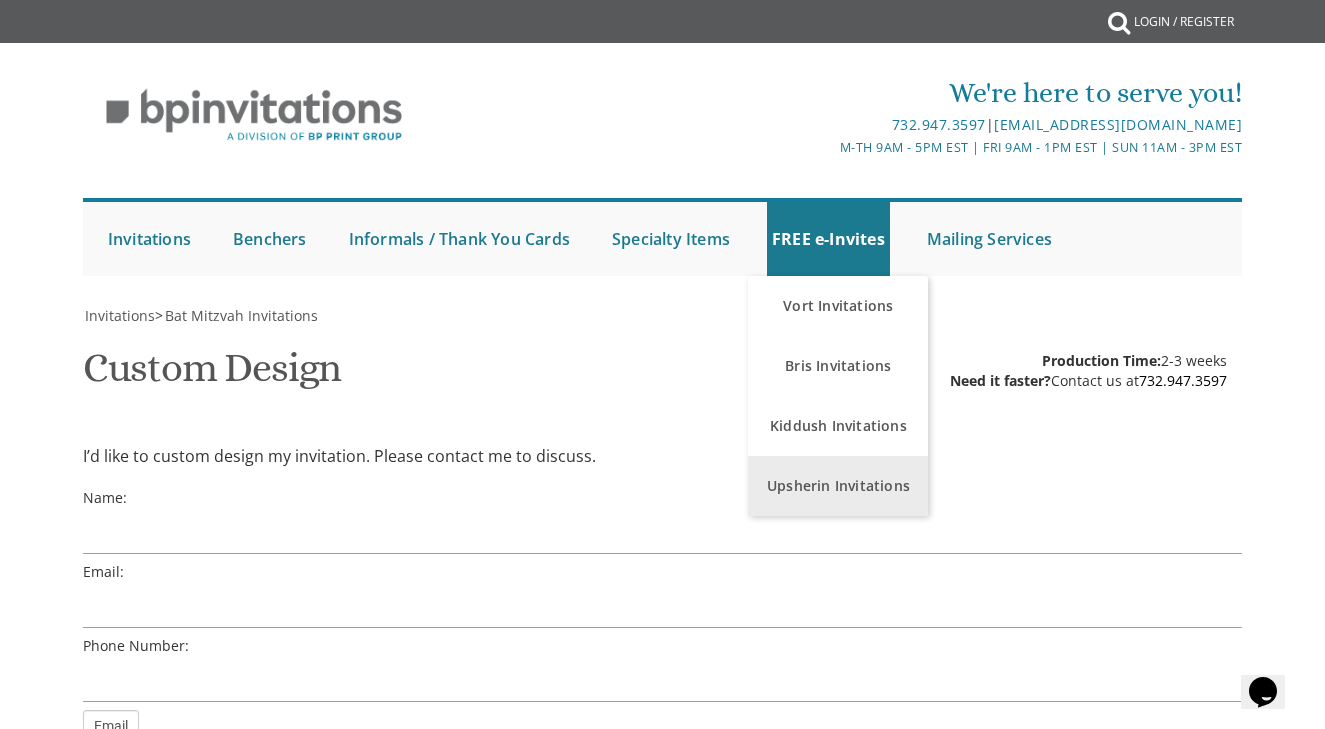 click on "Upsherin Invitations" at bounding box center [838, 486] 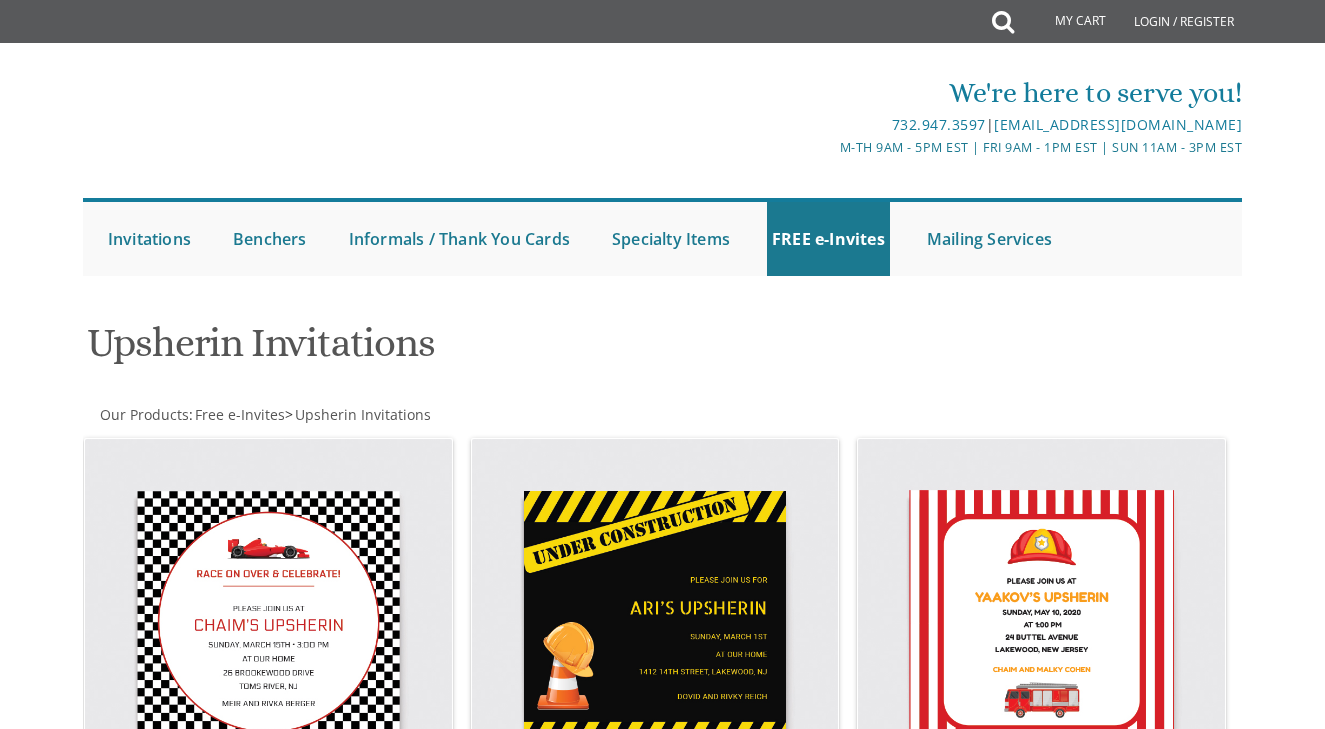 scroll, scrollTop: 0, scrollLeft: 0, axis: both 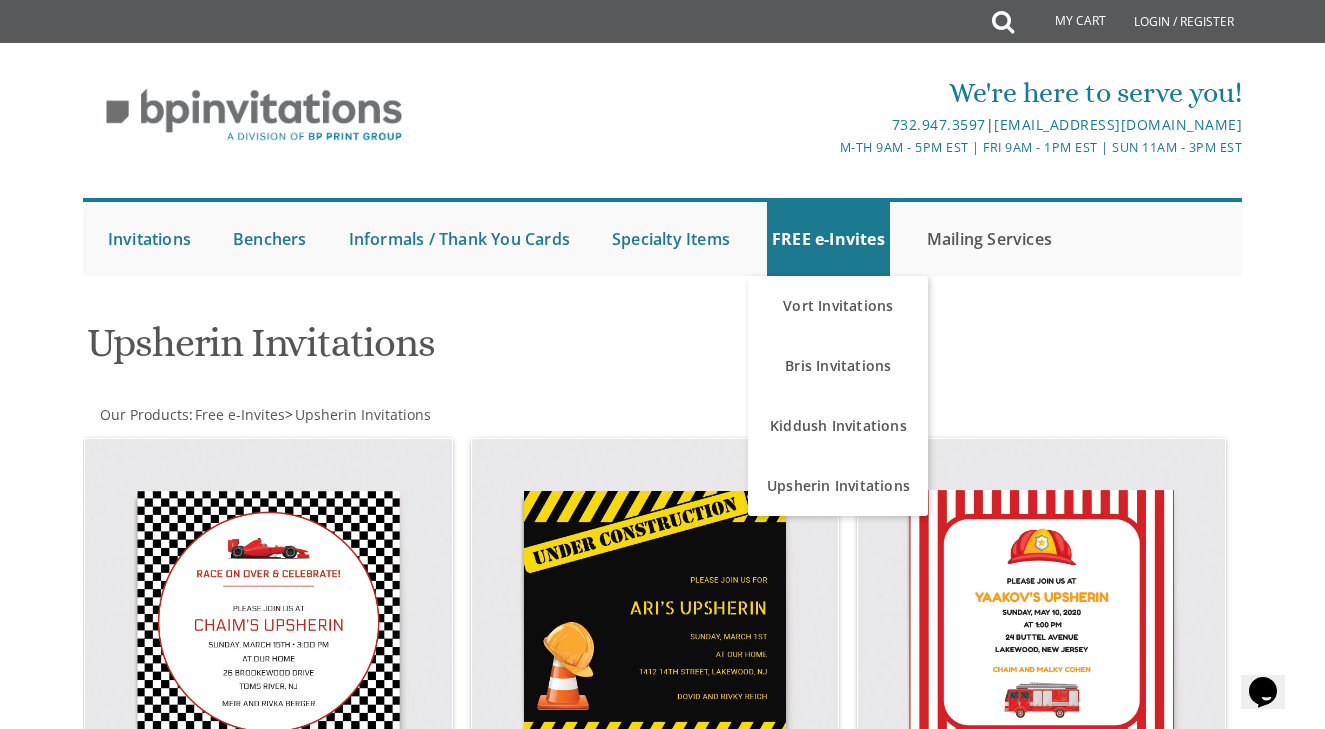 click on "Mailing Services" at bounding box center (989, 239) 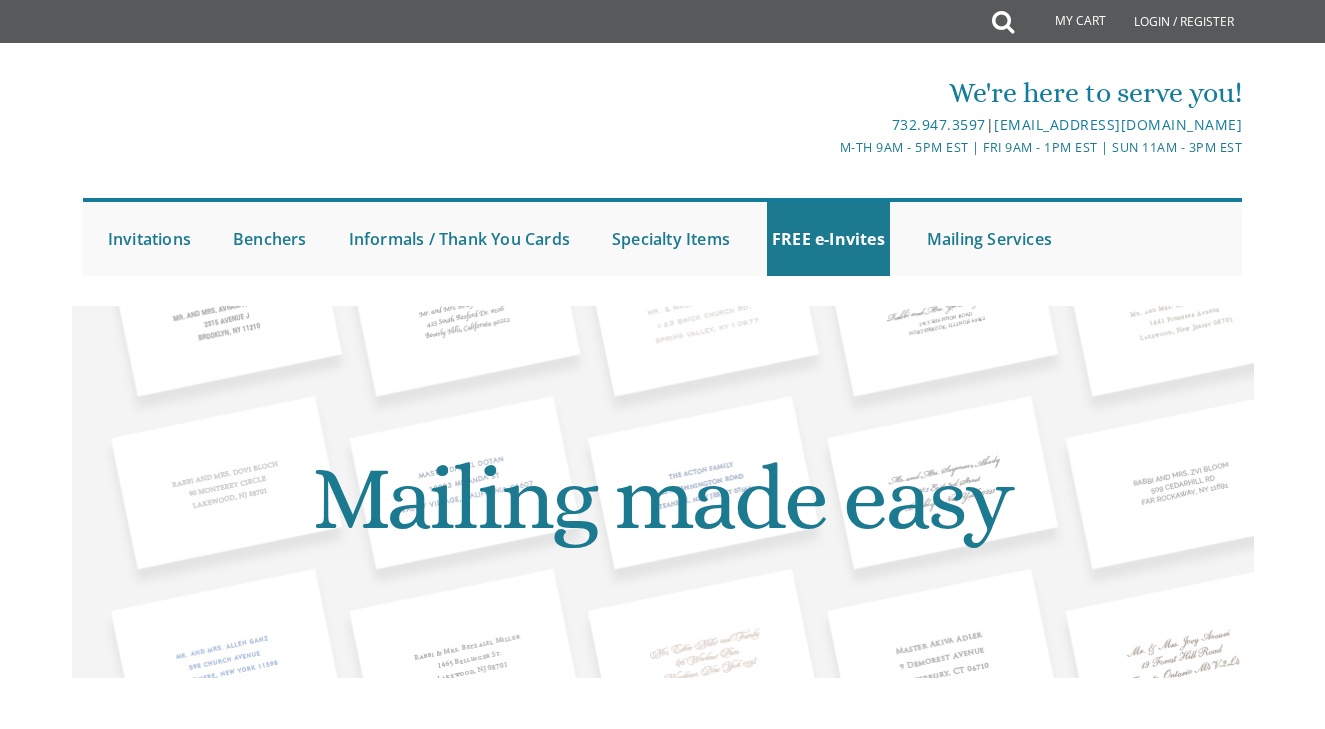 scroll, scrollTop: 0, scrollLeft: 0, axis: both 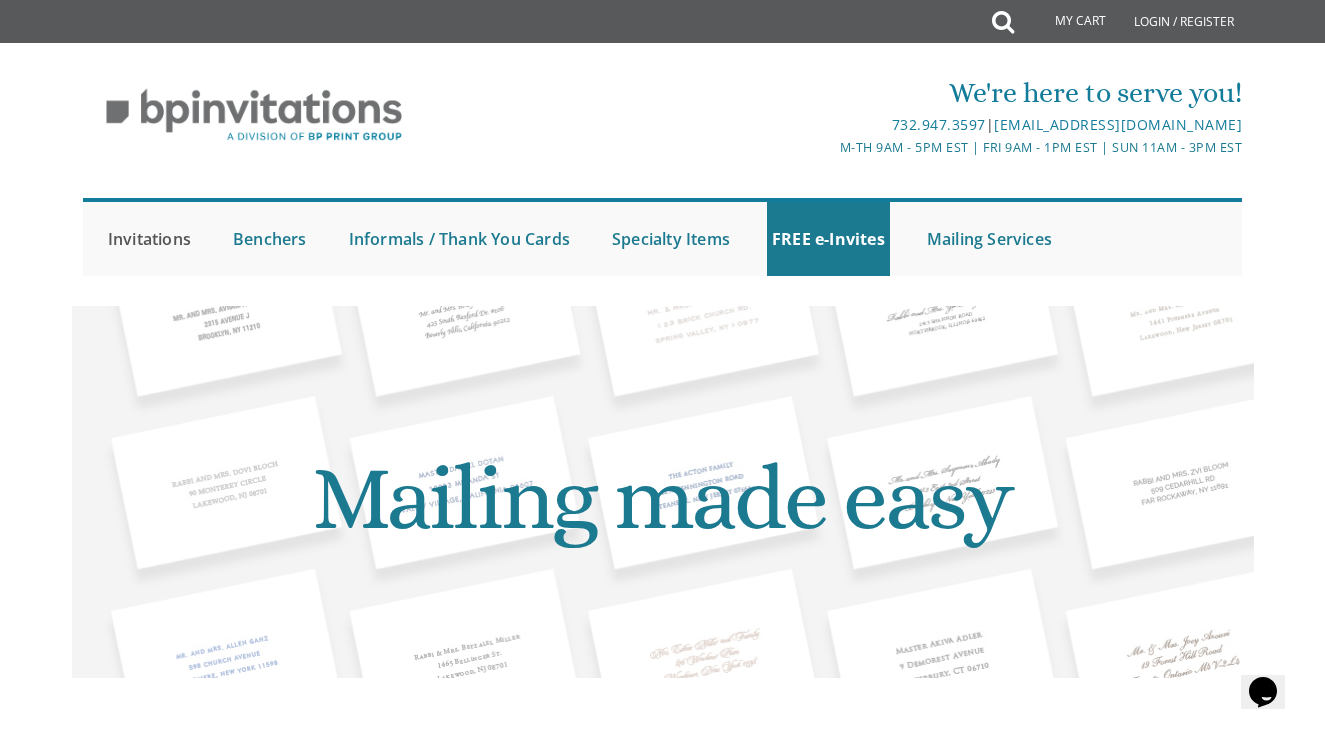 click on "Invitations" at bounding box center (149, 239) 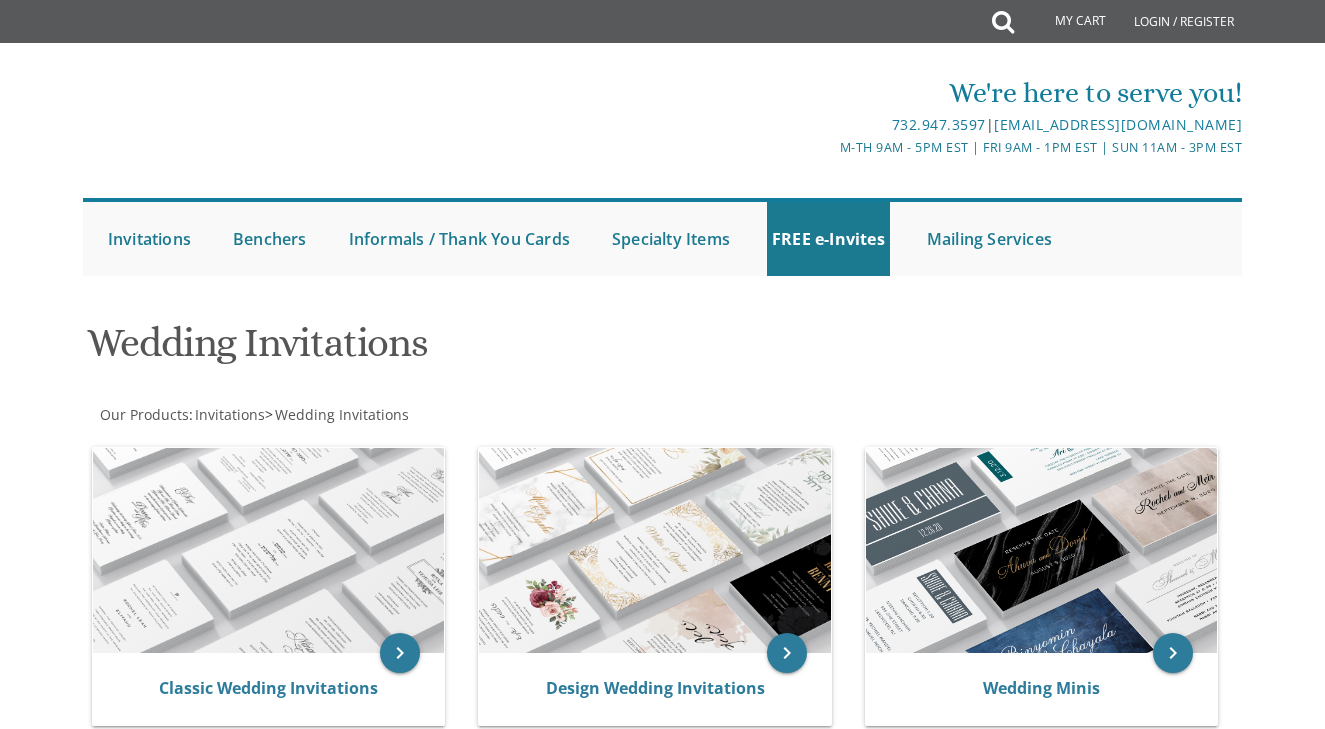 scroll, scrollTop: 0, scrollLeft: 0, axis: both 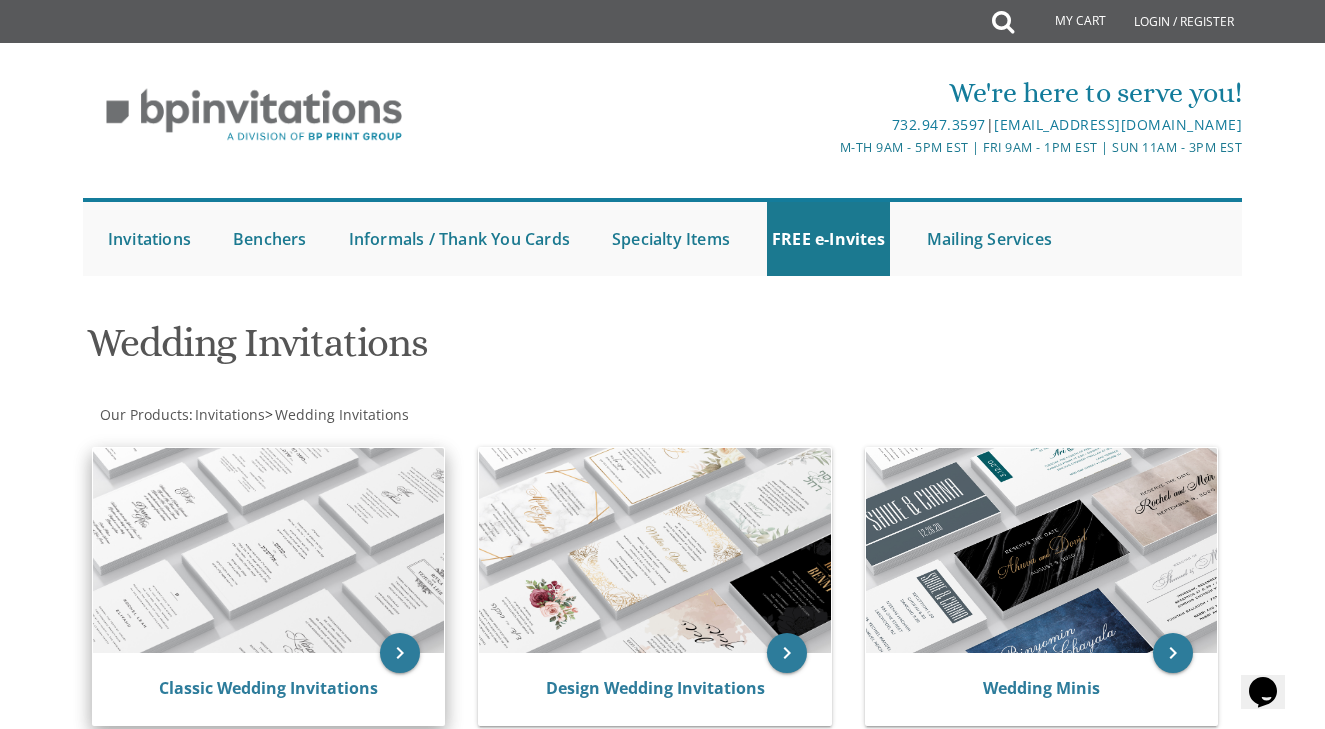 click at bounding box center (269, 550) 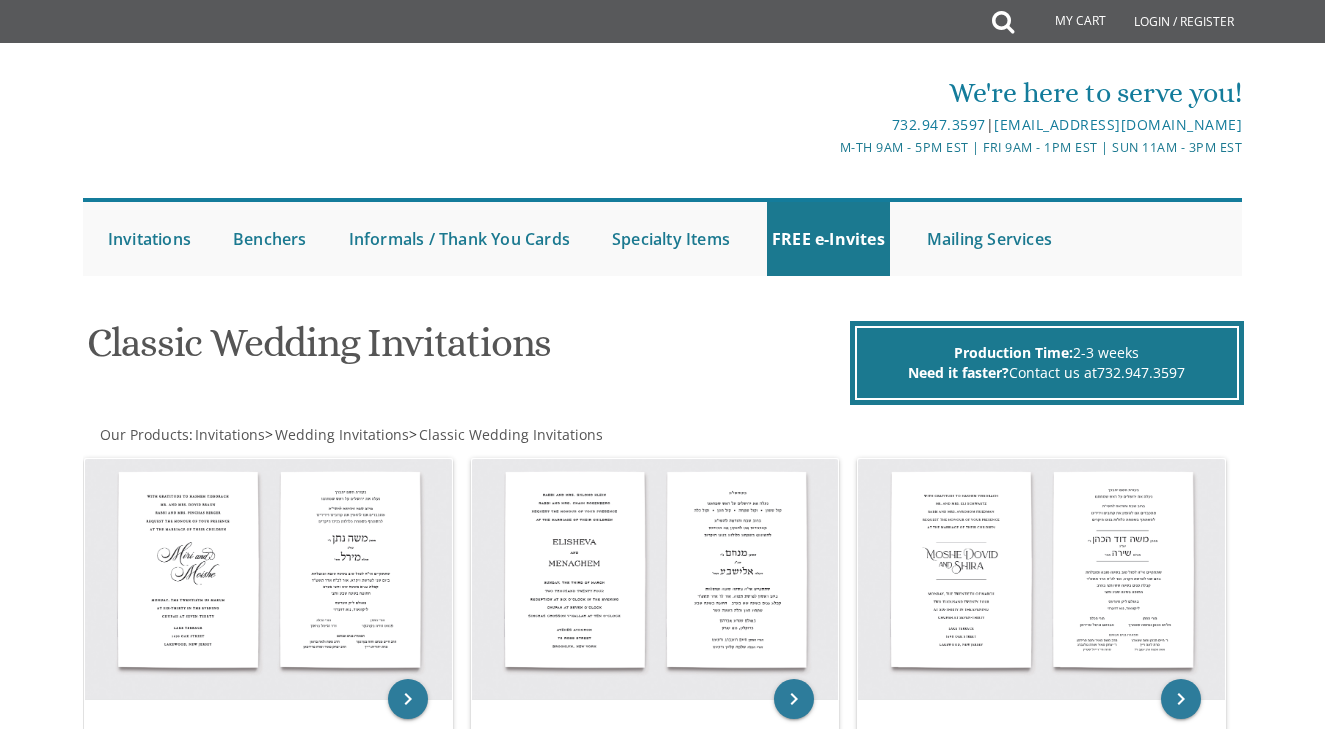 scroll, scrollTop: 0, scrollLeft: 0, axis: both 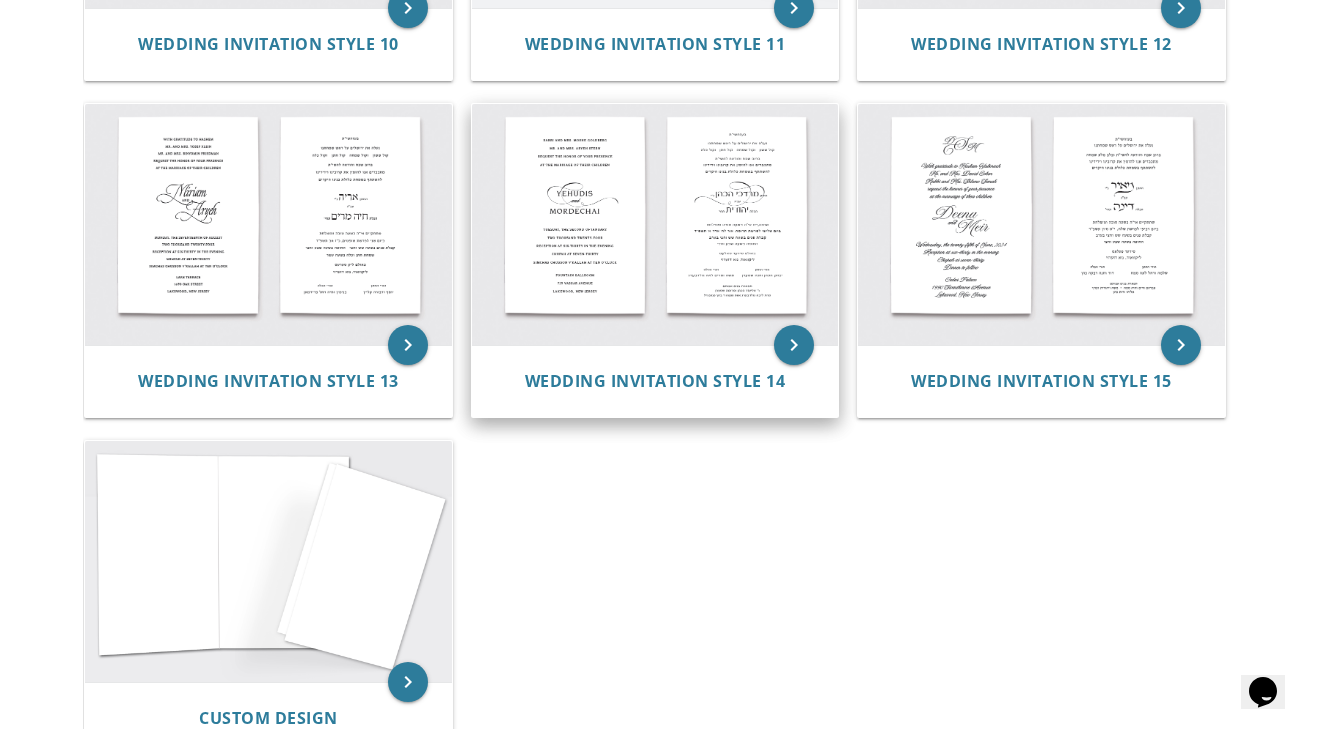 click at bounding box center (655, 224) 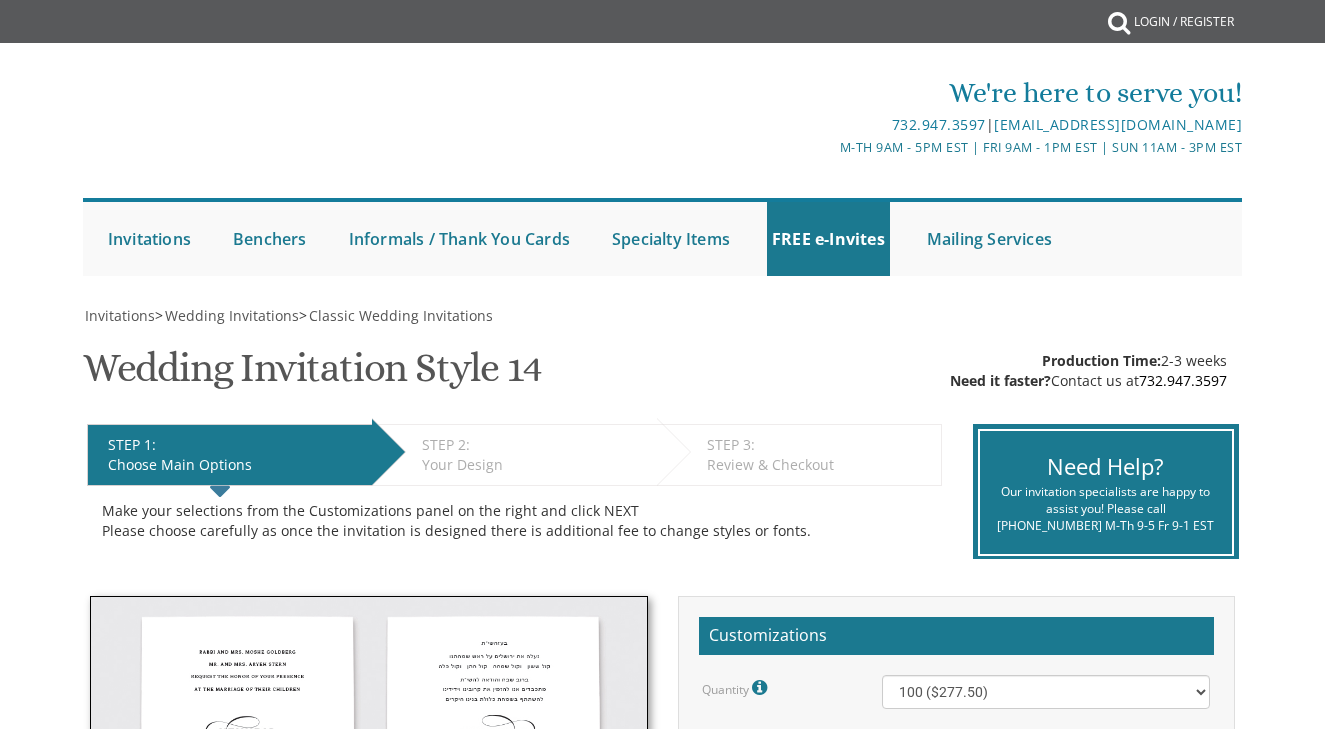 scroll, scrollTop: 0, scrollLeft: 0, axis: both 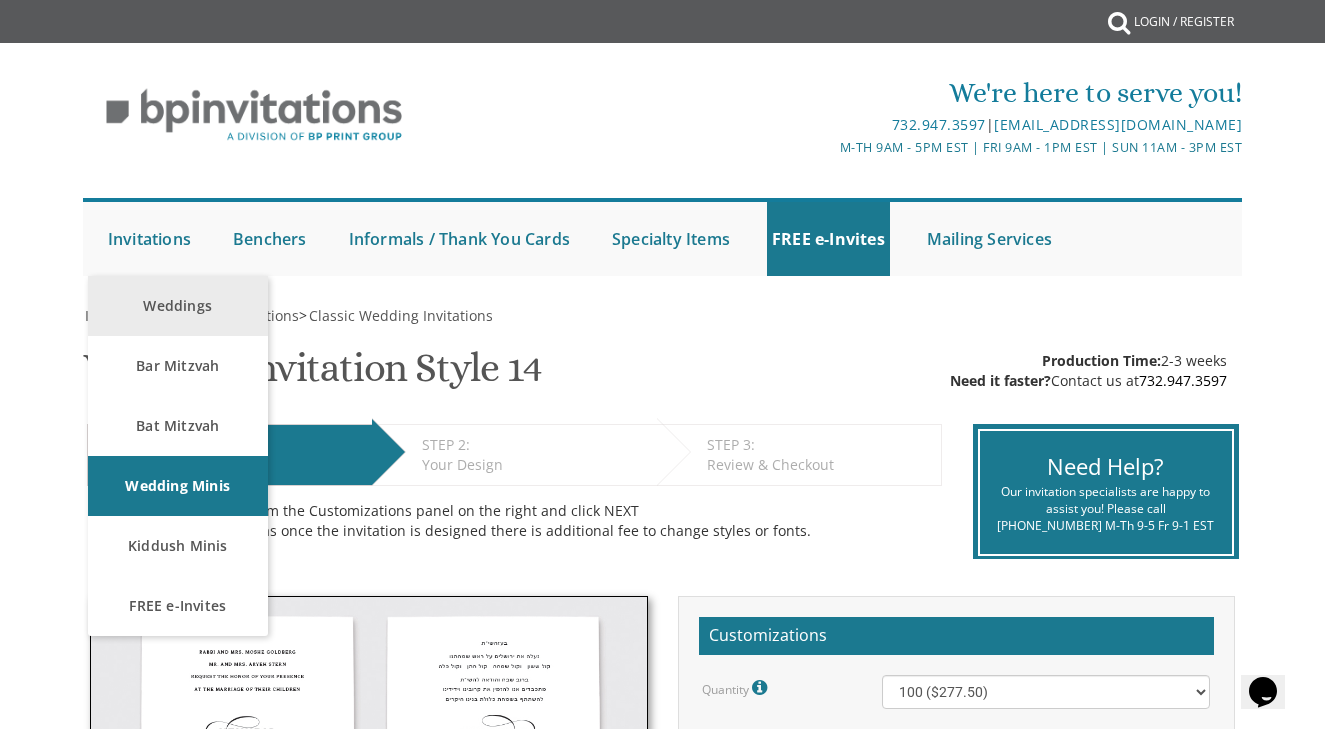 click on "Weddings" at bounding box center [178, 306] 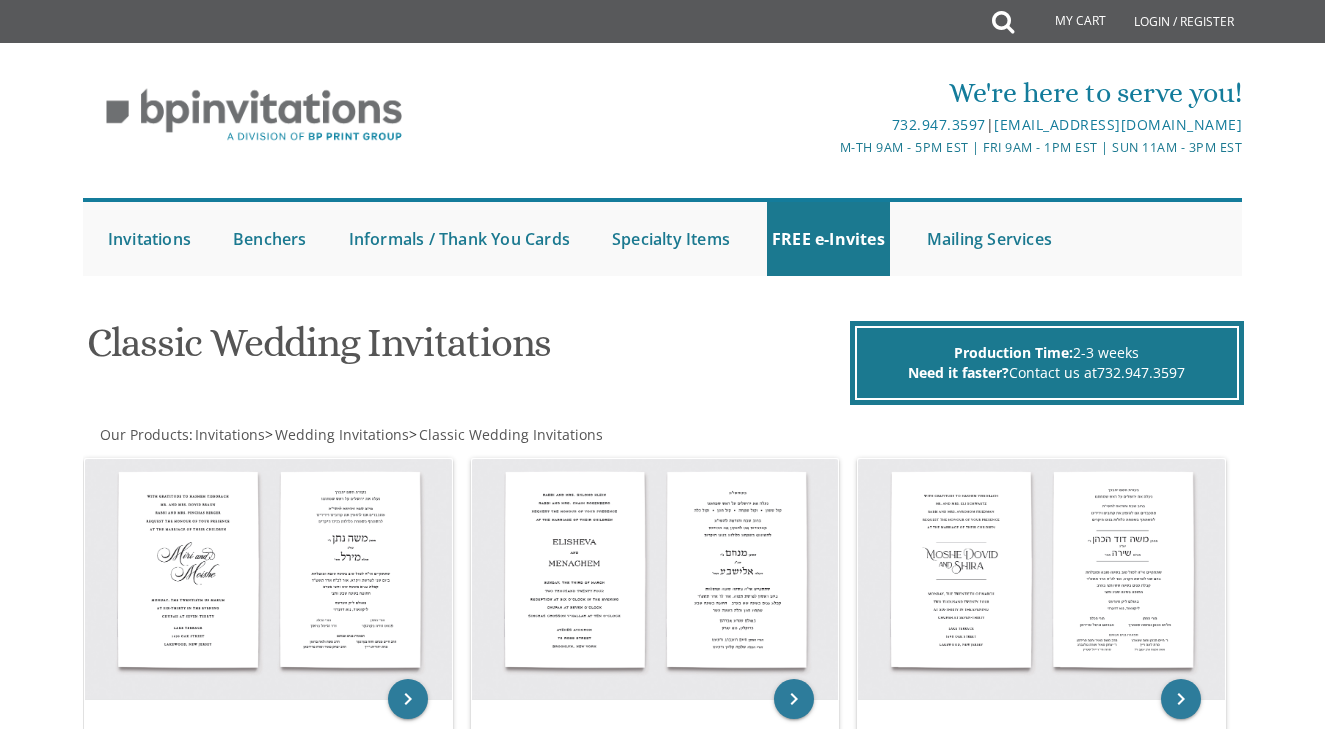 scroll, scrollTop: 0, scrollLeft: 0, axis: both 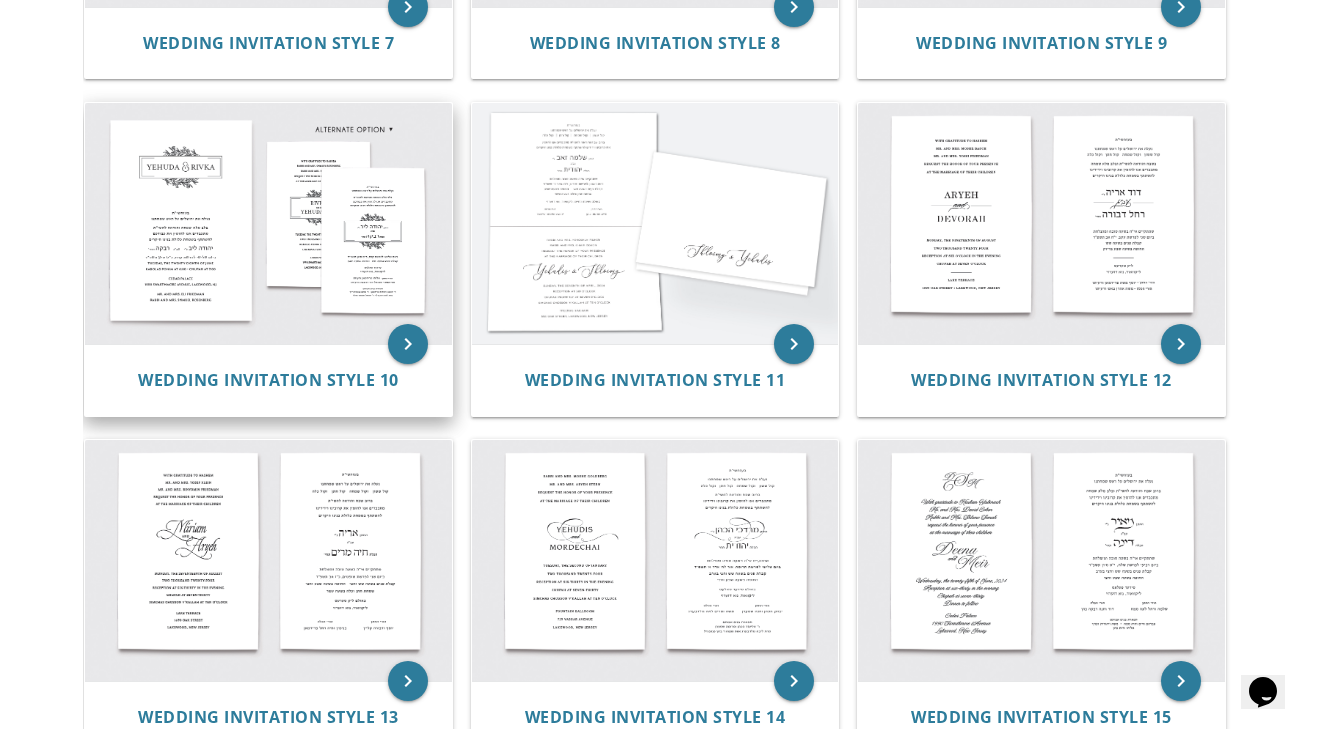 click at bounding box center (268, 223) 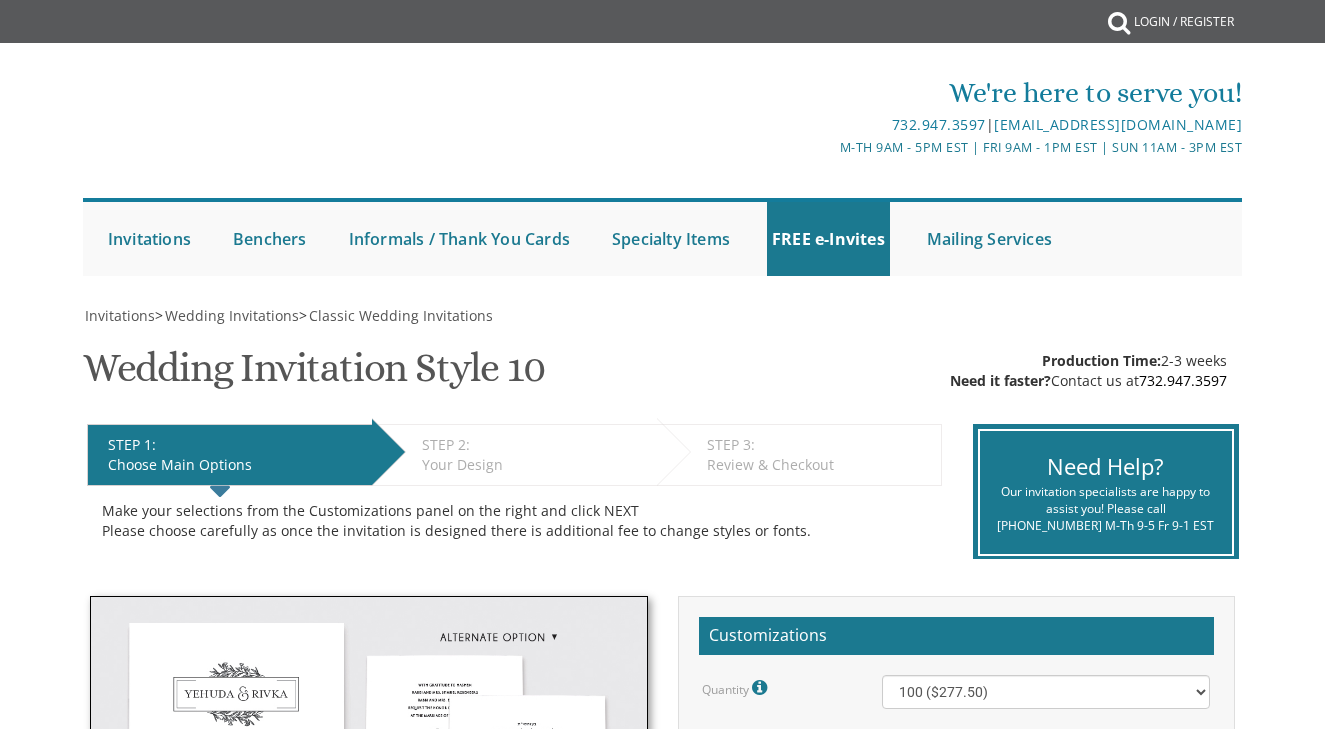 scroll, scrollTop: 0, scrollLeft: 0, axis: both 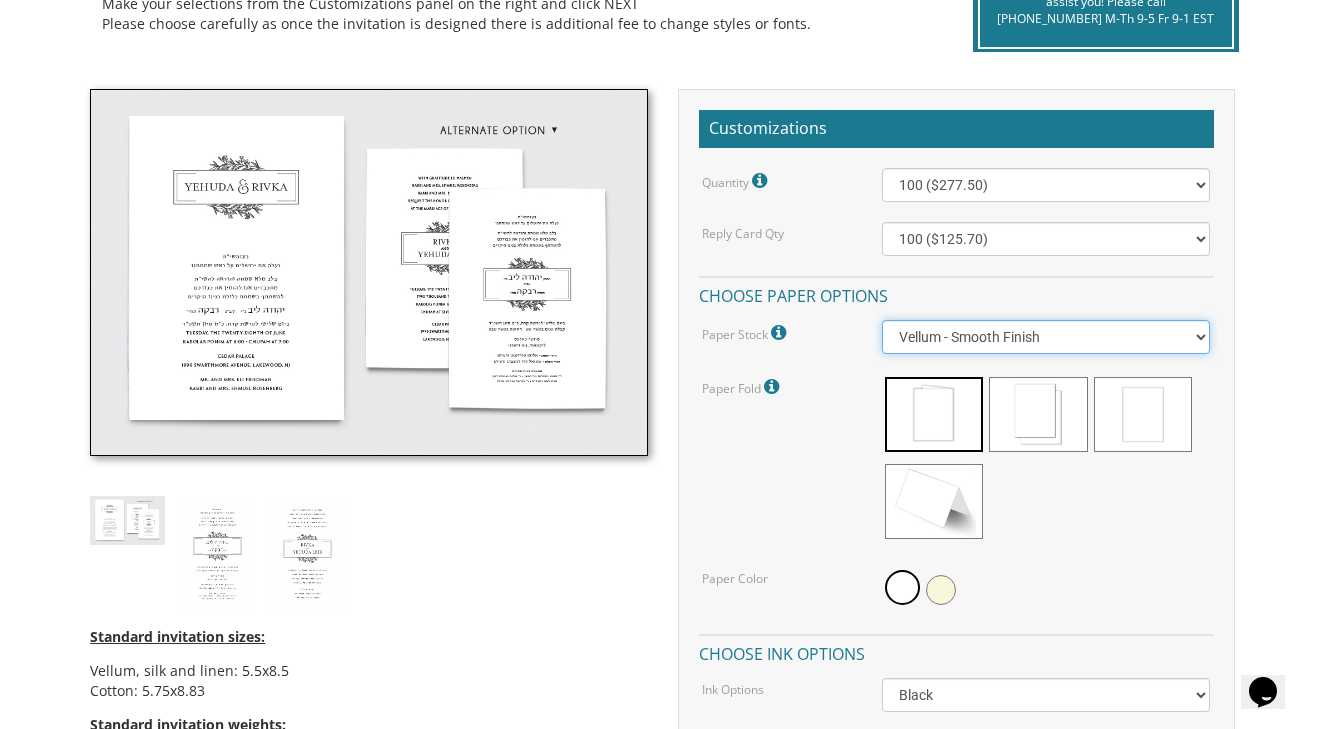 click on "Vellum - Smooth Finish Linen - Subtle Embossed Crosshatch Texture Silk - Soft, Fabric-like Finish Cotton  - Rich Texture, Premium Quality" at bounding box center (1046, 337) 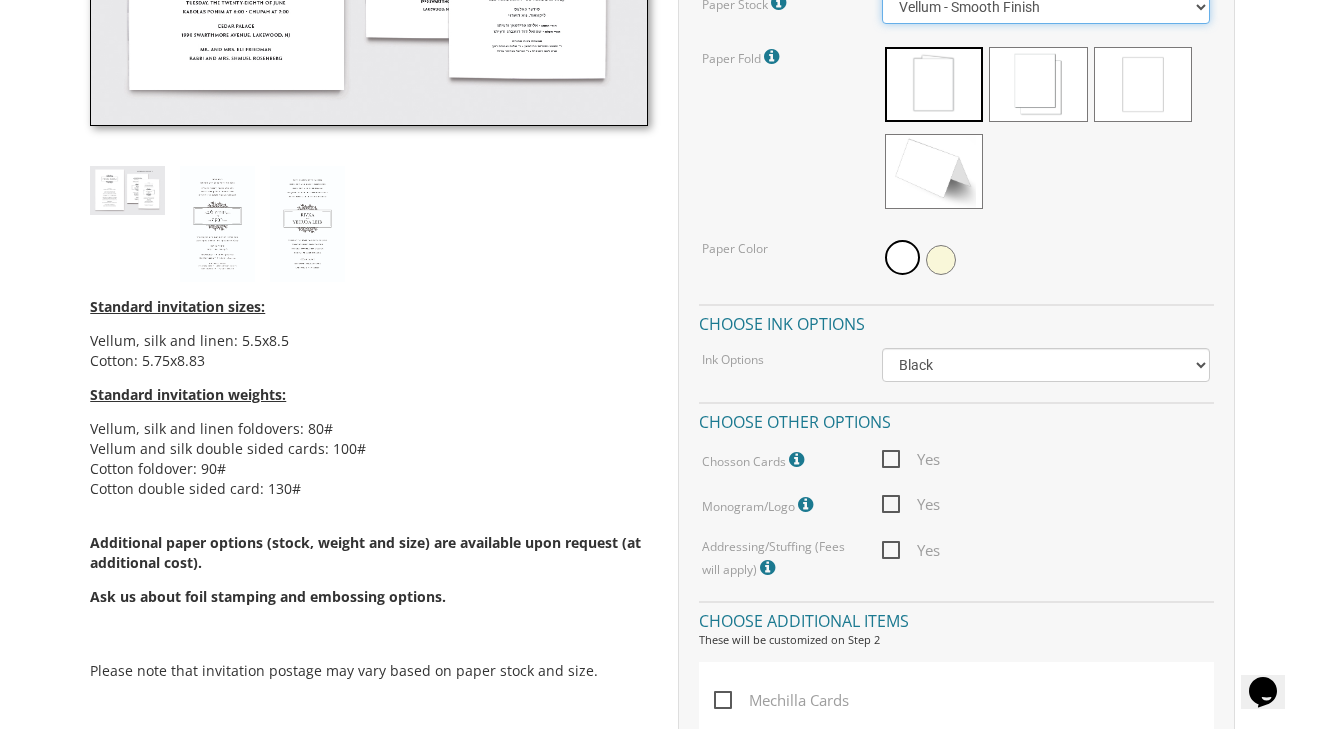 scroll, scrollTop: 839, scrollLeft: 0, axis: vertical 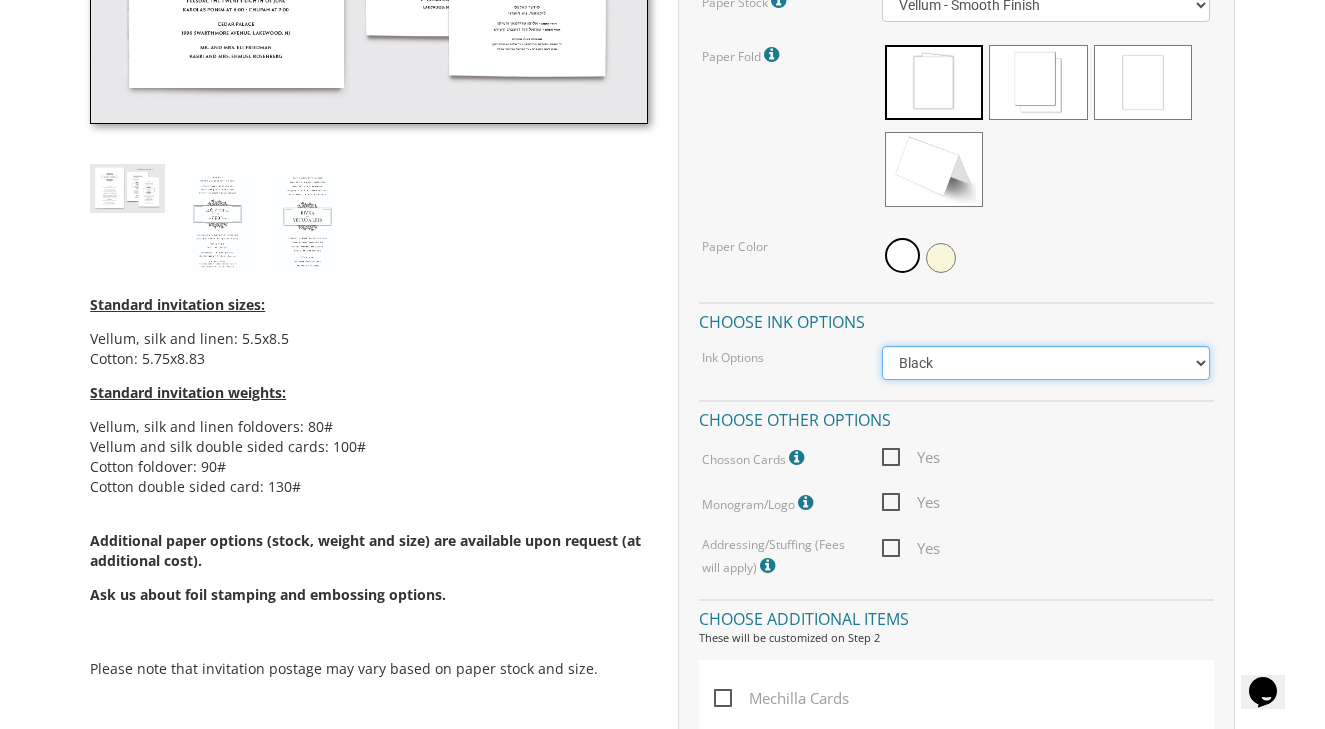 click on "Black Colored Ink ($65.00) Black + One Color ($211.00) Two Colors ($265.00)" at bounding box center [1046, 363] 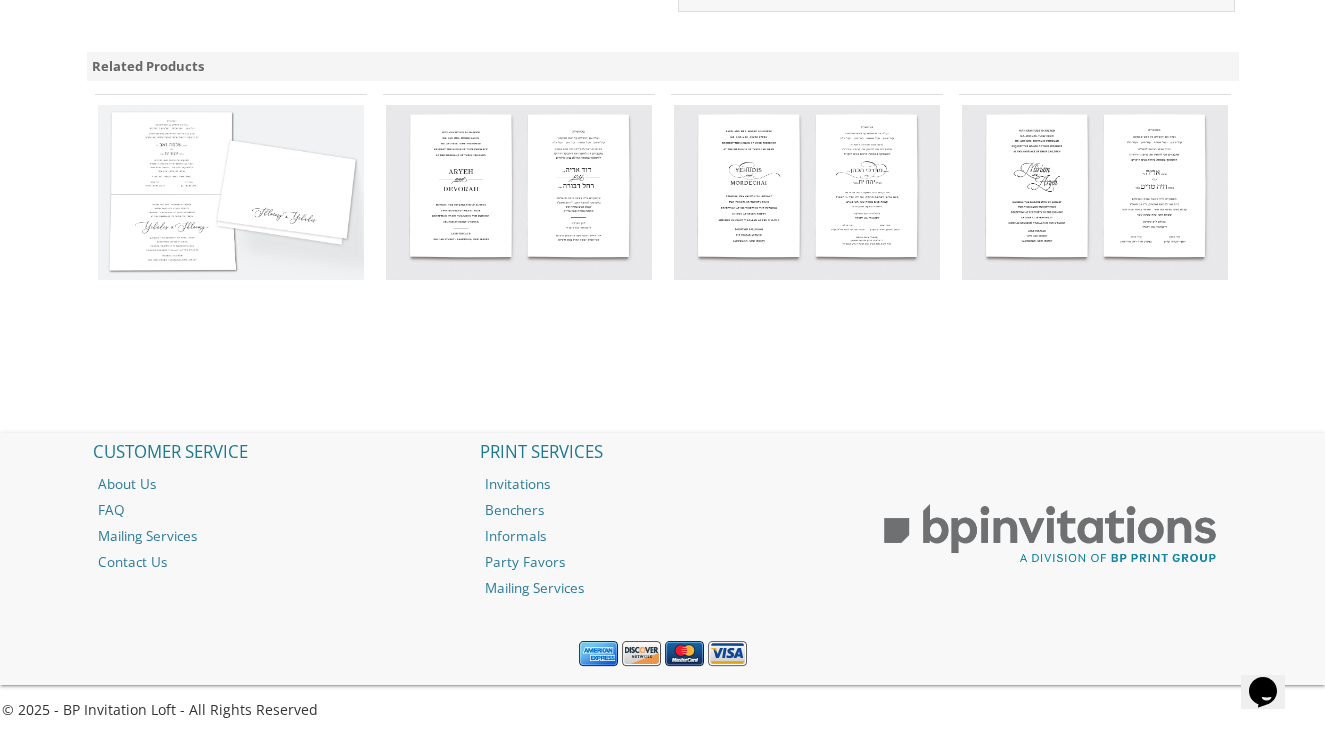 scroll, scrollTop: 2100, scrollLeft: 0, axis: vertical 